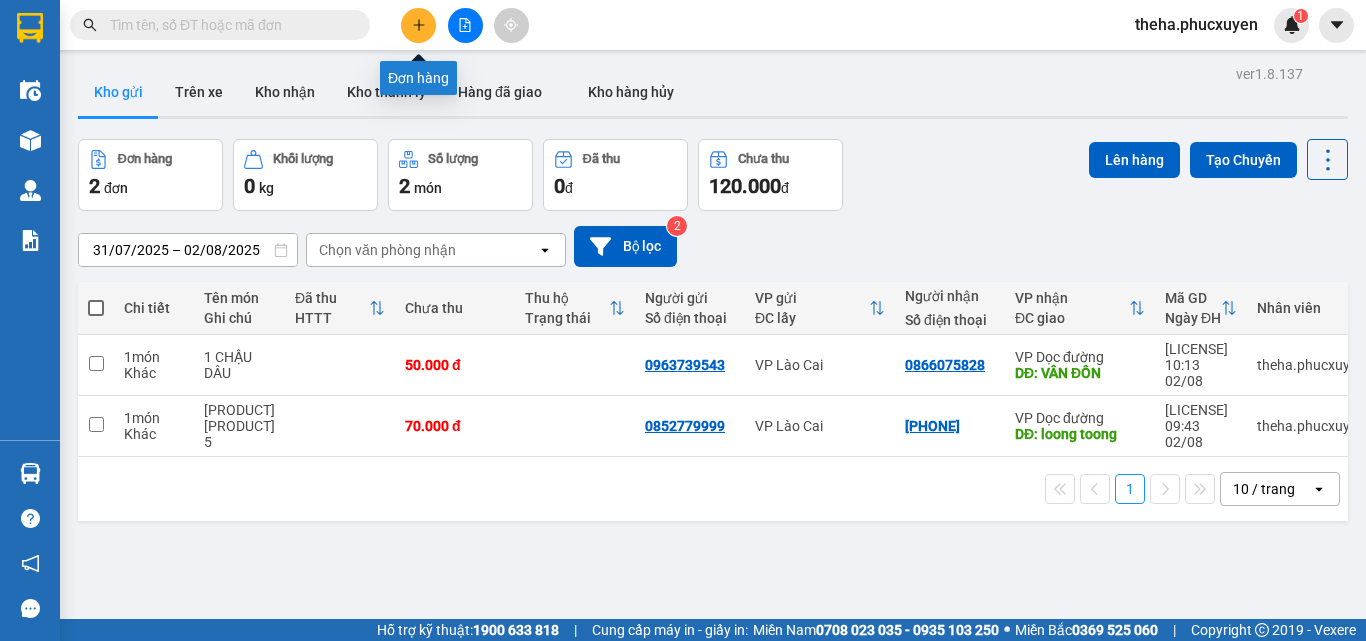 scroll, scrollTop: 0, scrollLeft: 0, axis: both 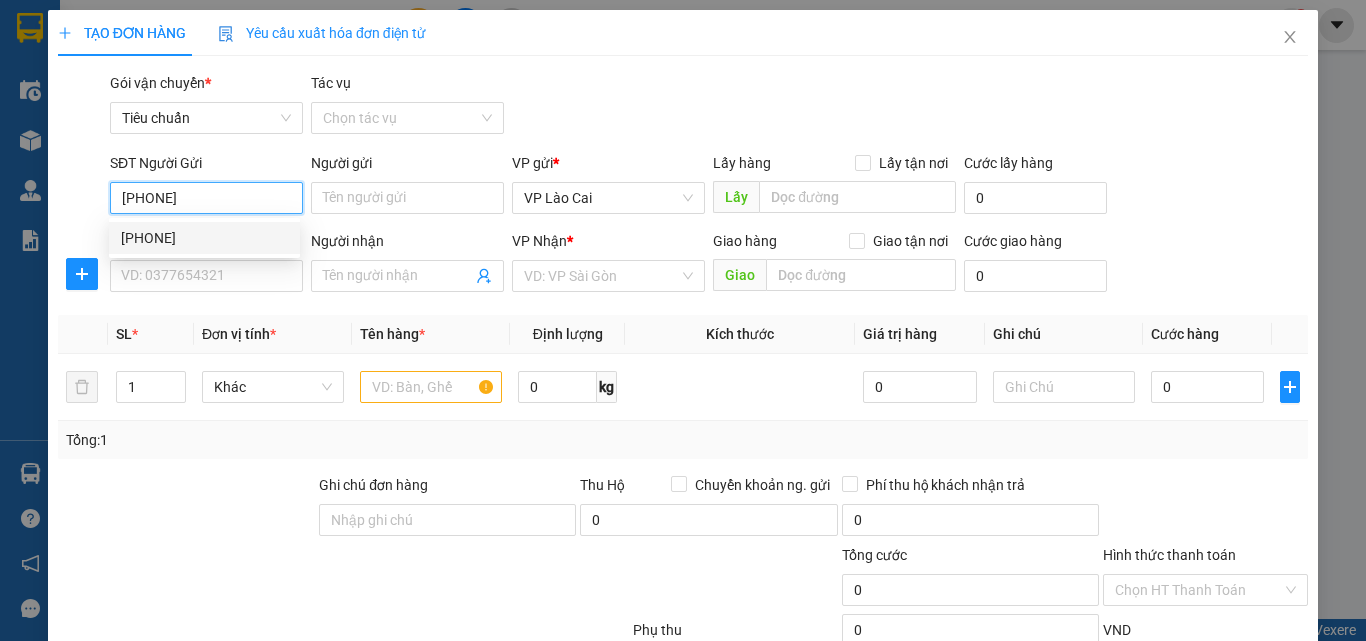 click on "[PHONE]" at bounding box center [204, 238] 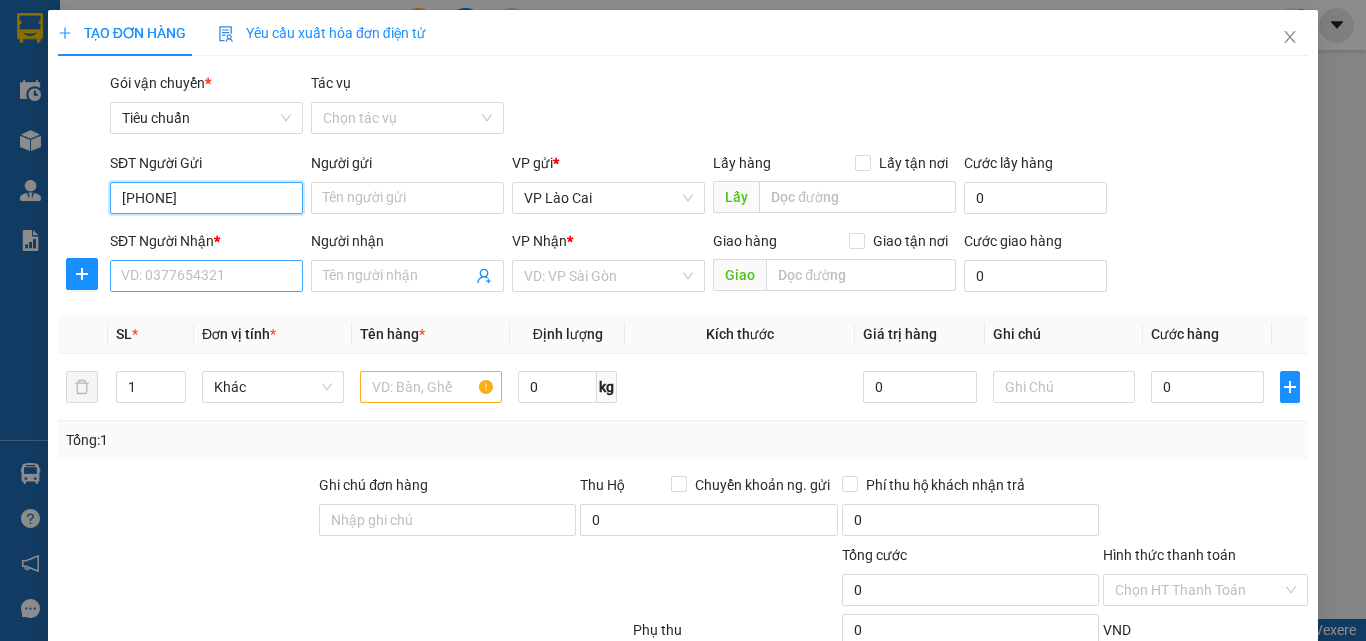 type on "[PHONE]" 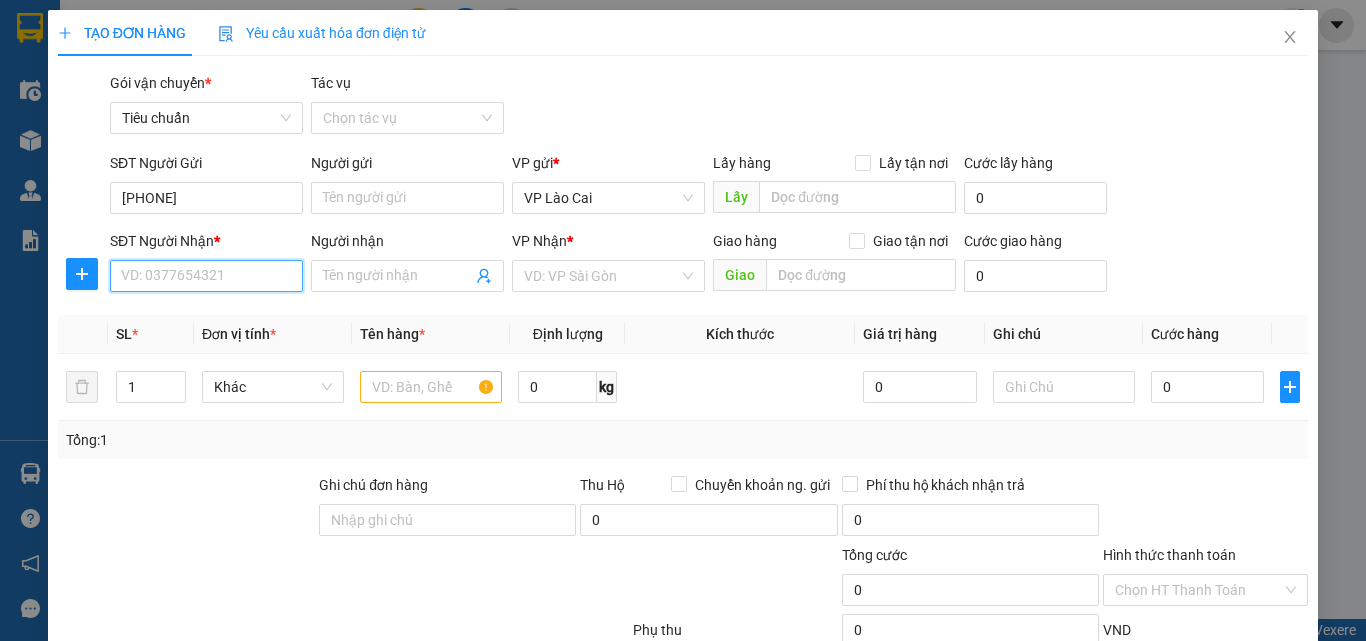 click on "SĐT Người Nhận  *" at bounding box center [206, 276] 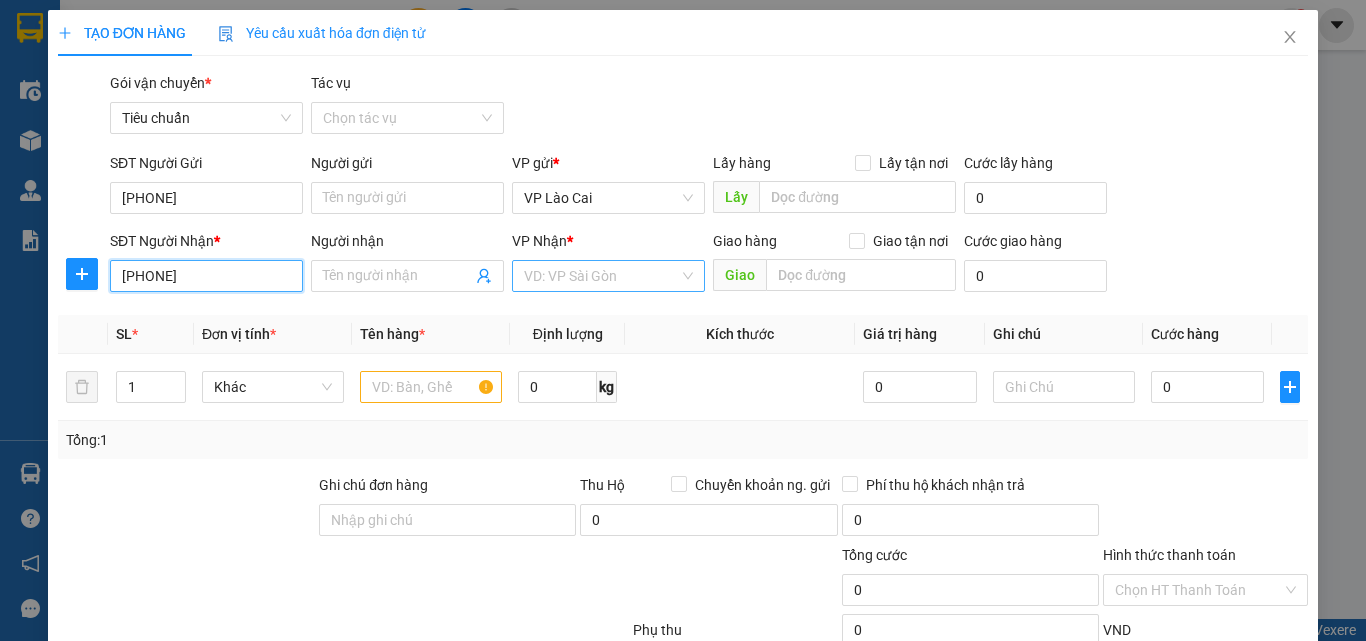 type on "[PHONE]" 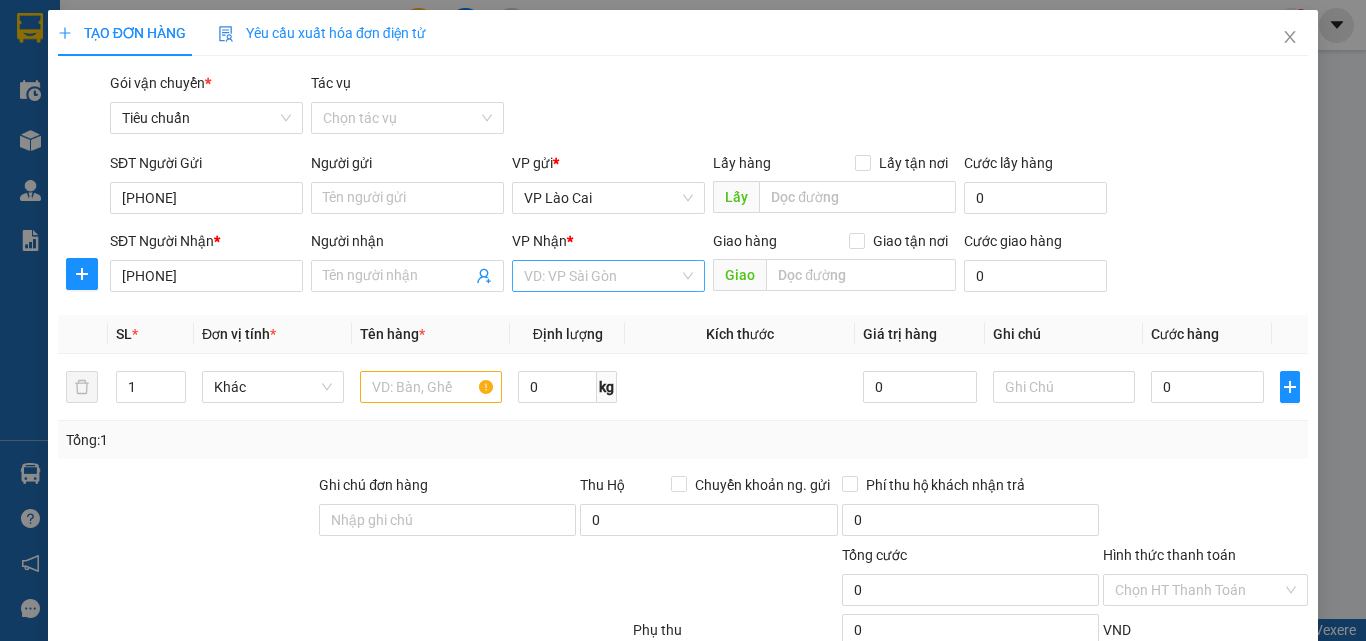 click at bounding box center [601, 276] 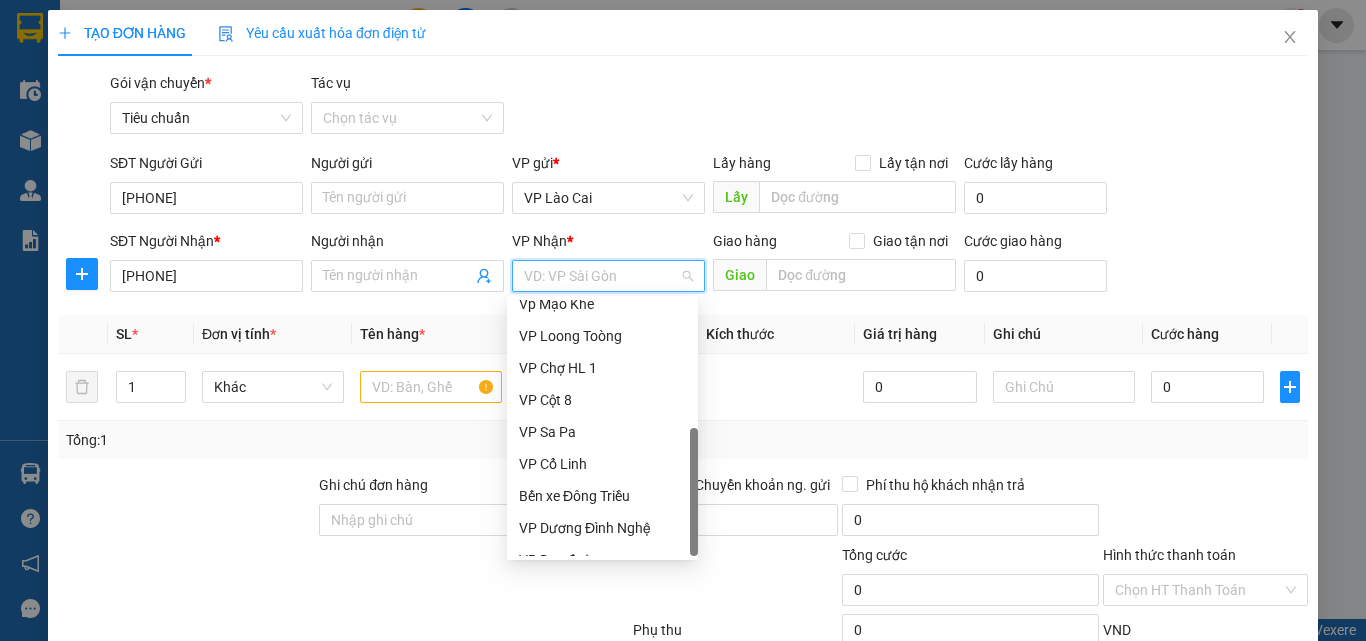 scroll, scrollTop: 320, scrollLeft: 0, axis: vertical 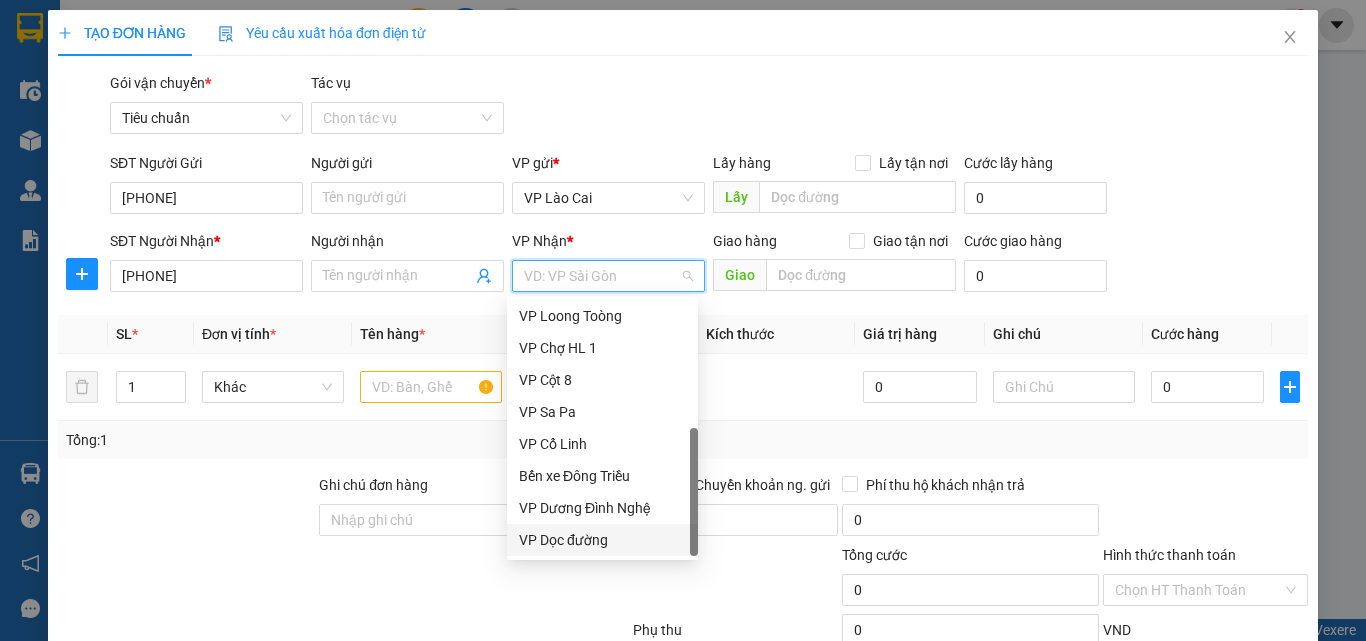 click on "VP Dọc đường" at bounding box center [602, 540] 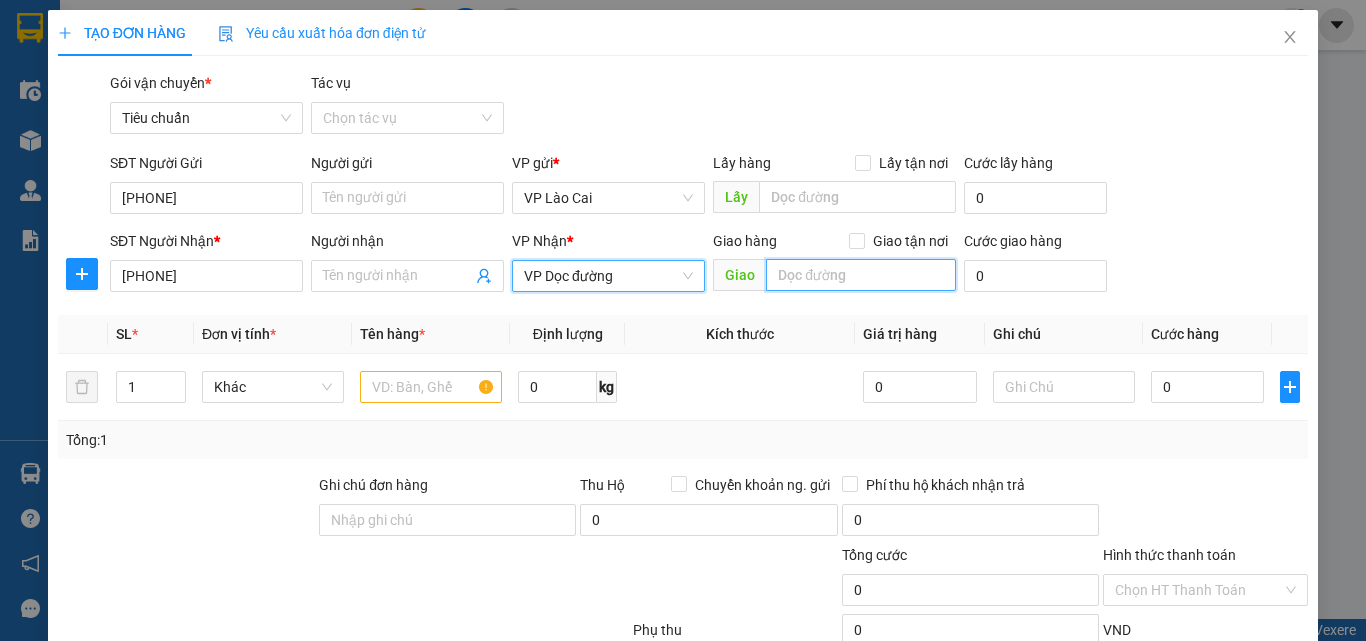 click at bounding box center (861, 275) 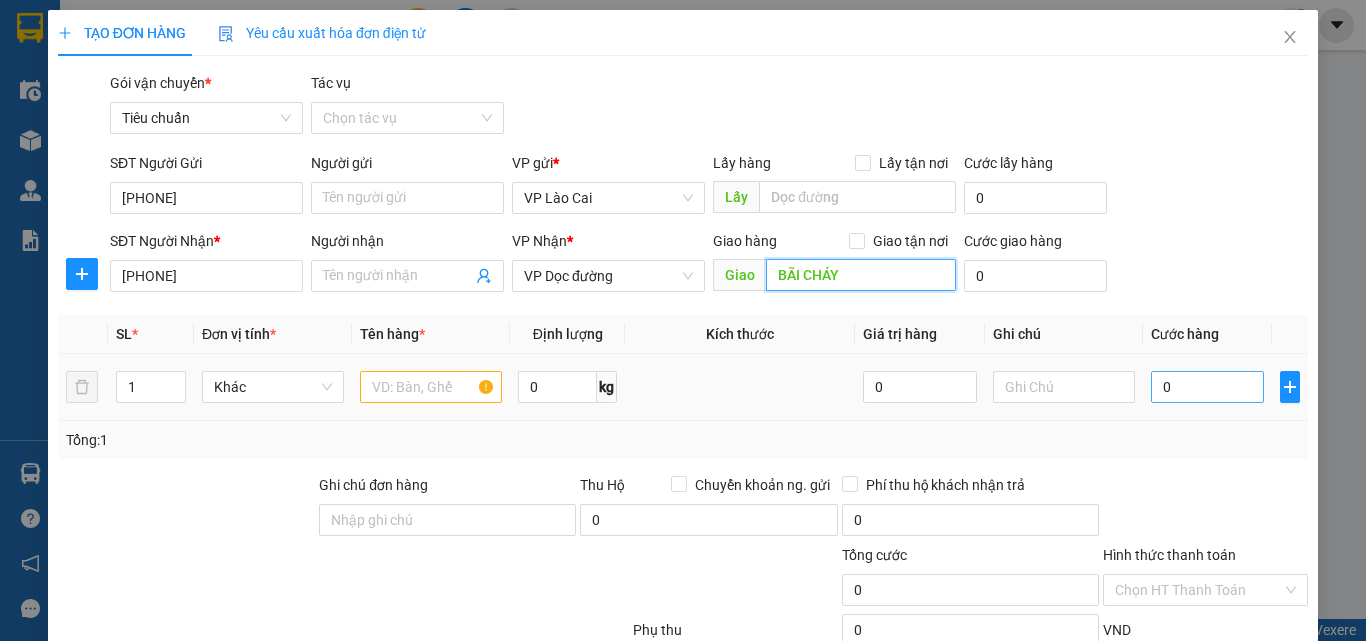 type on "BÃI CHÁY" 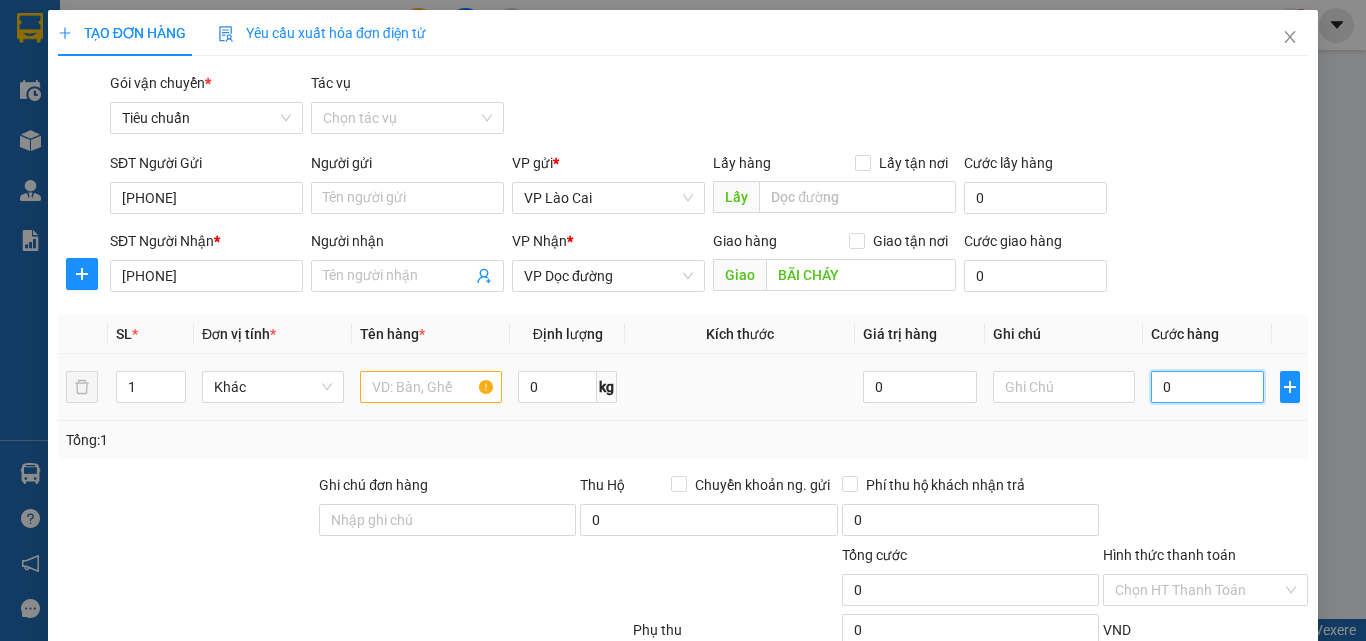click on "0" at bounding box center (1207, 387) 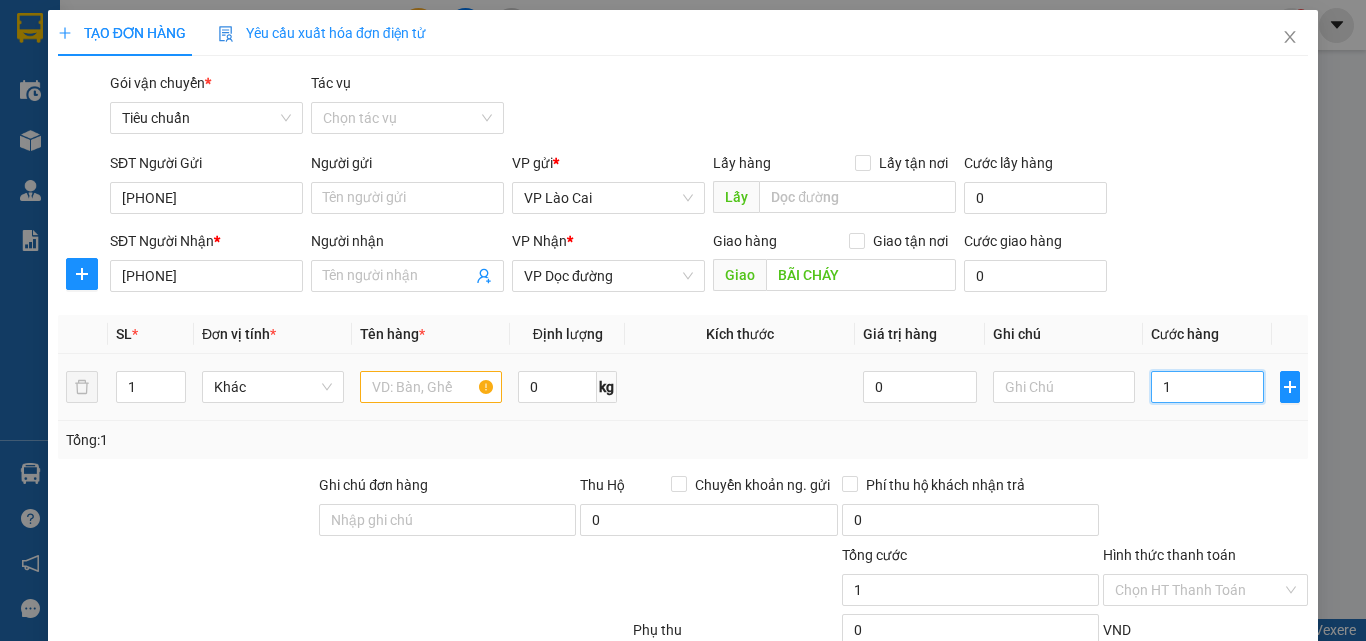 type on "15" 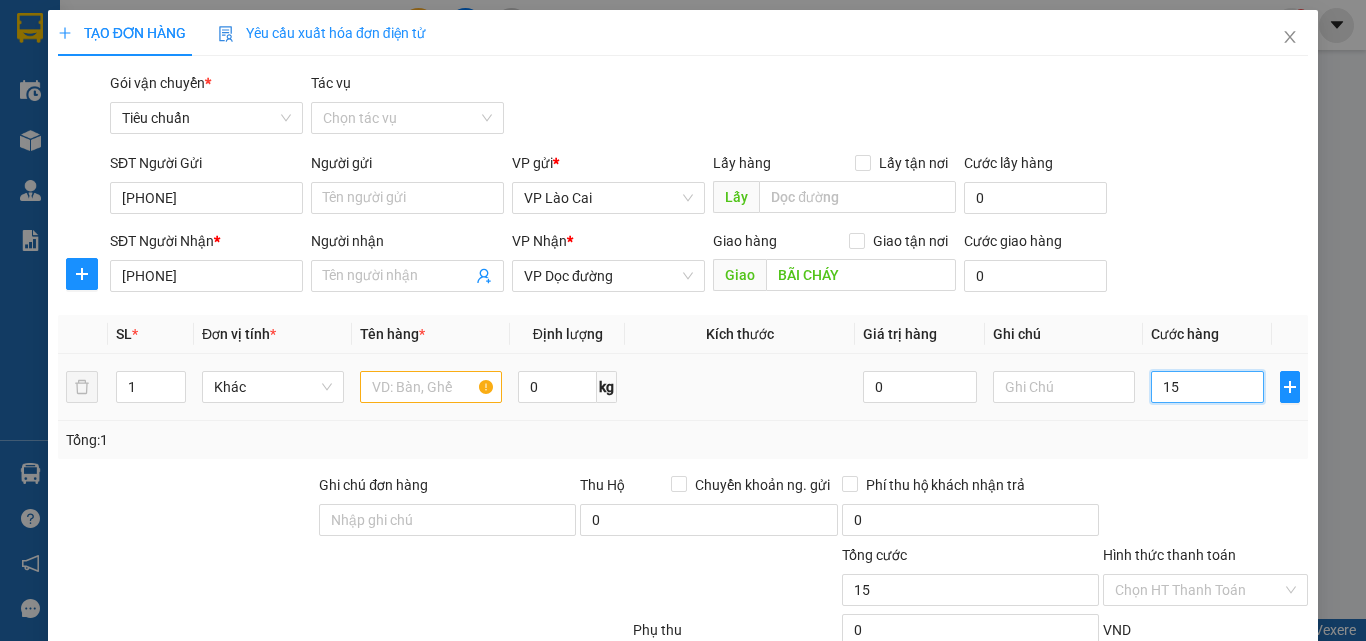 type on "150" 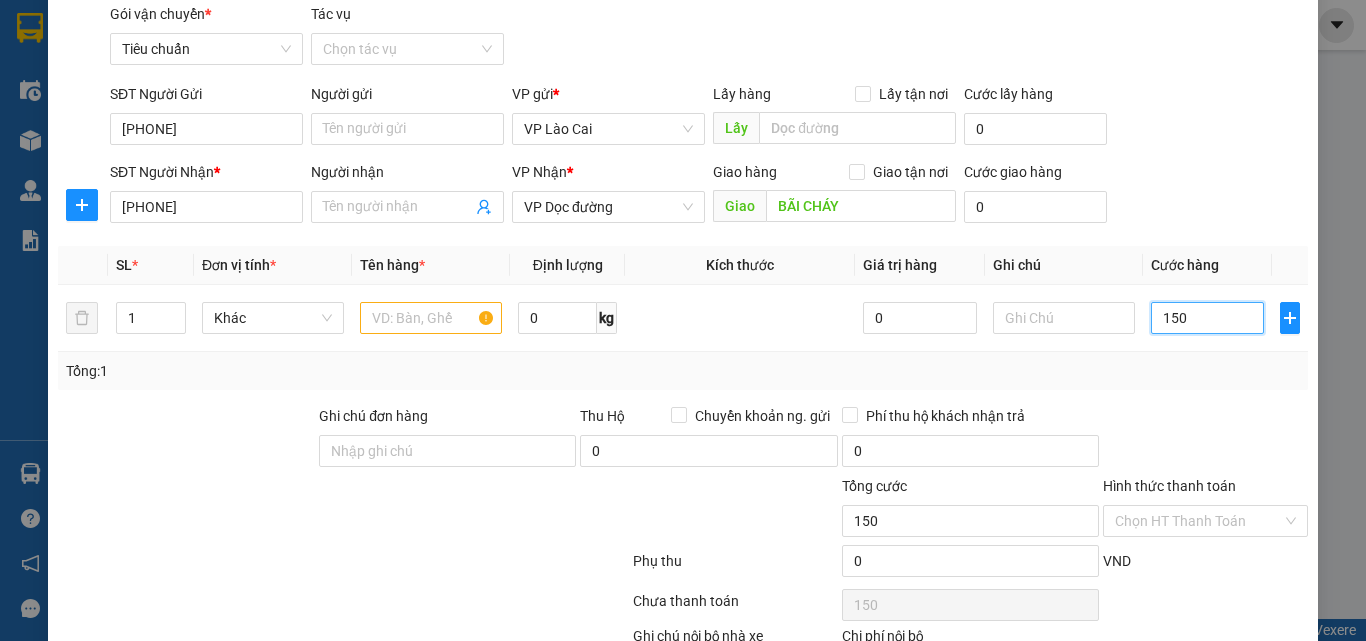 scroll, scrollTop: 201, scrollLeft: 0, axis: vertical 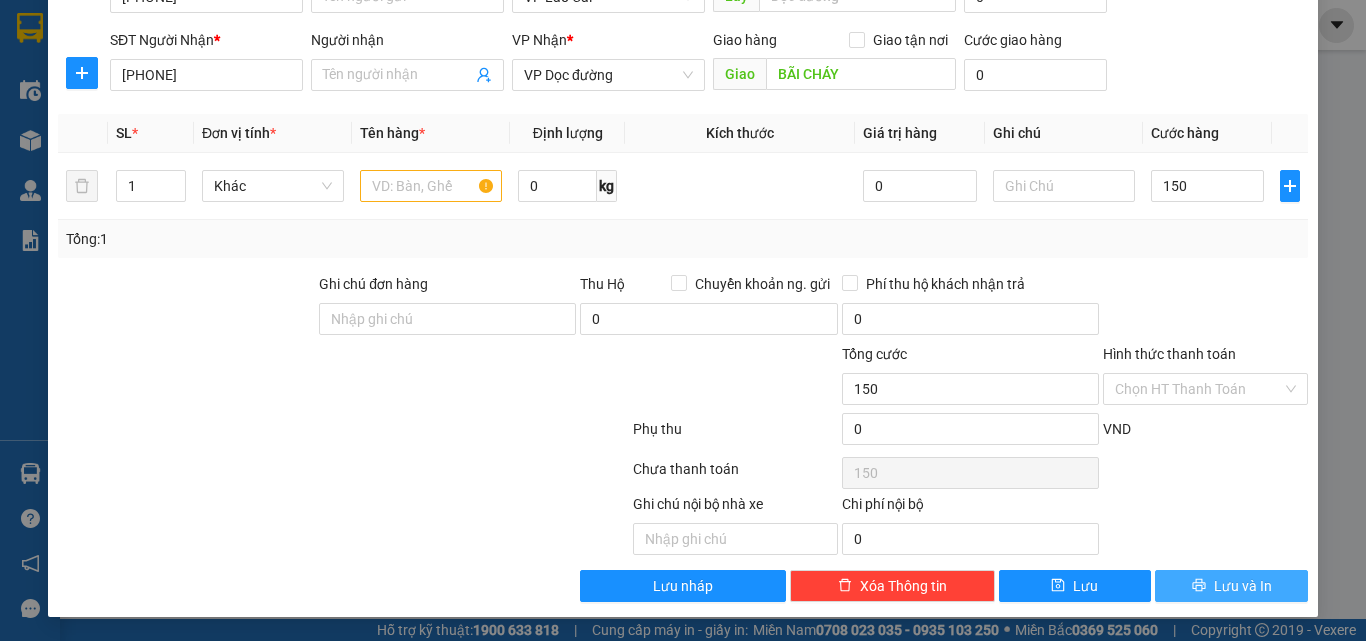 type on "150.000" 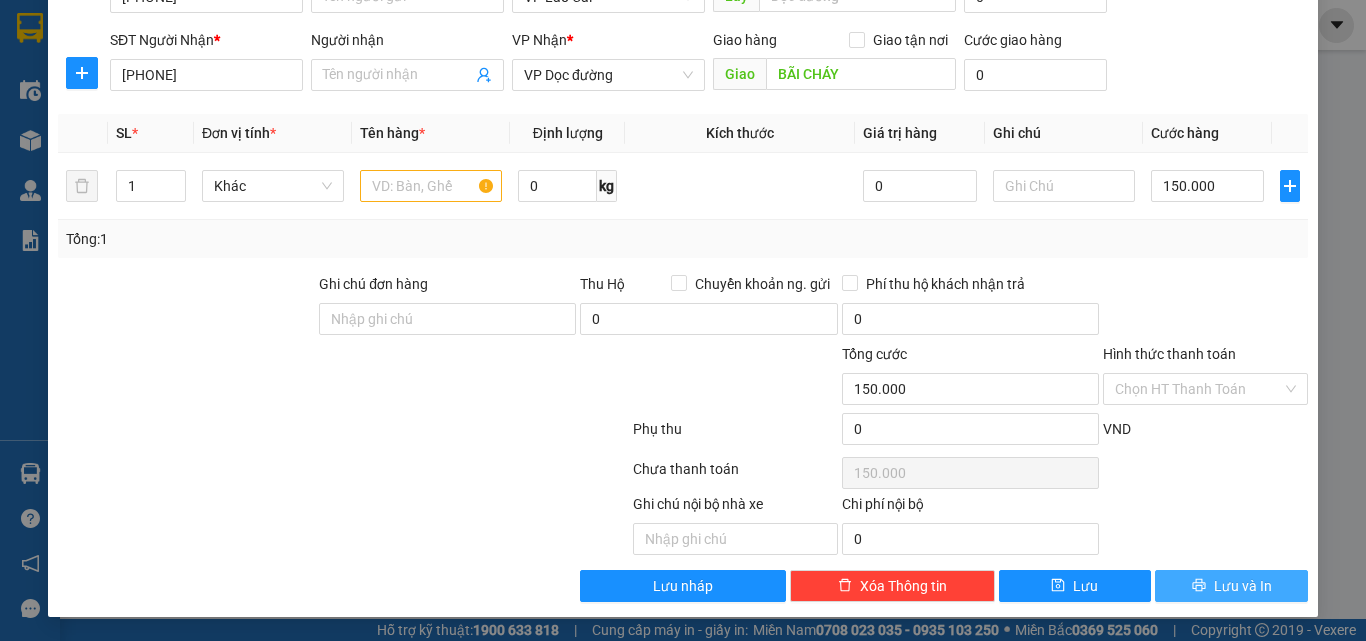 click on "Lưu và In" at bounding box center [1231, 586] 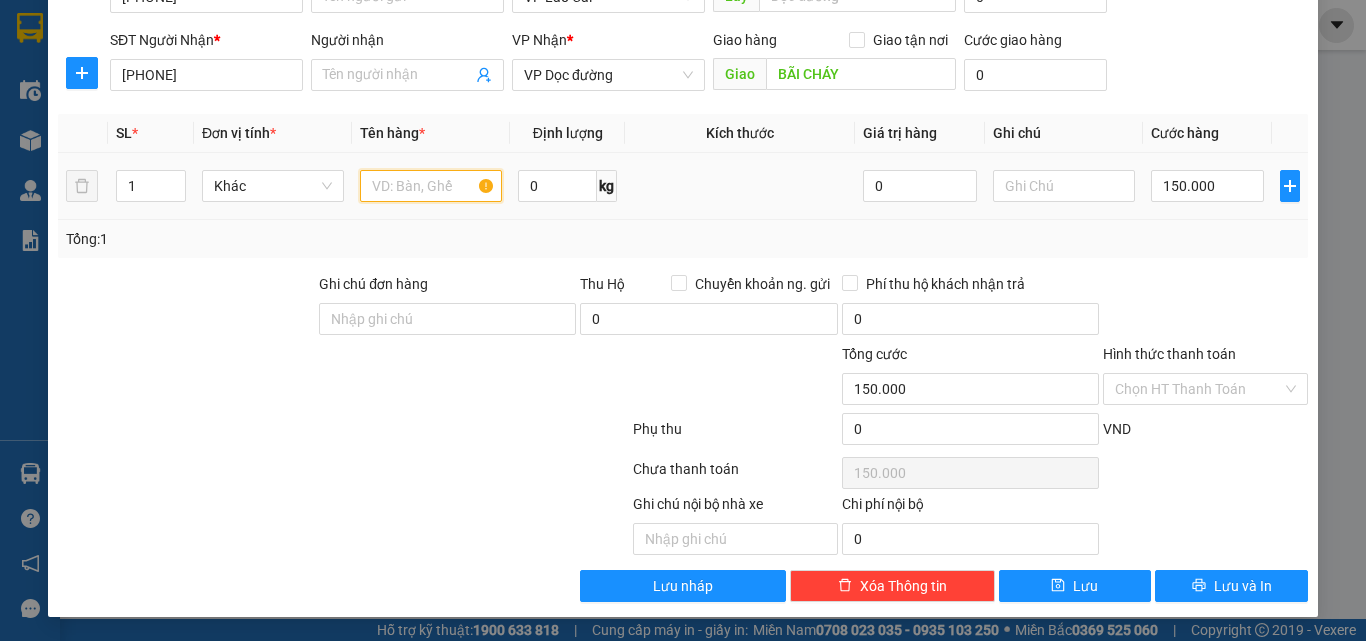 click at bounding box center (431, 186) 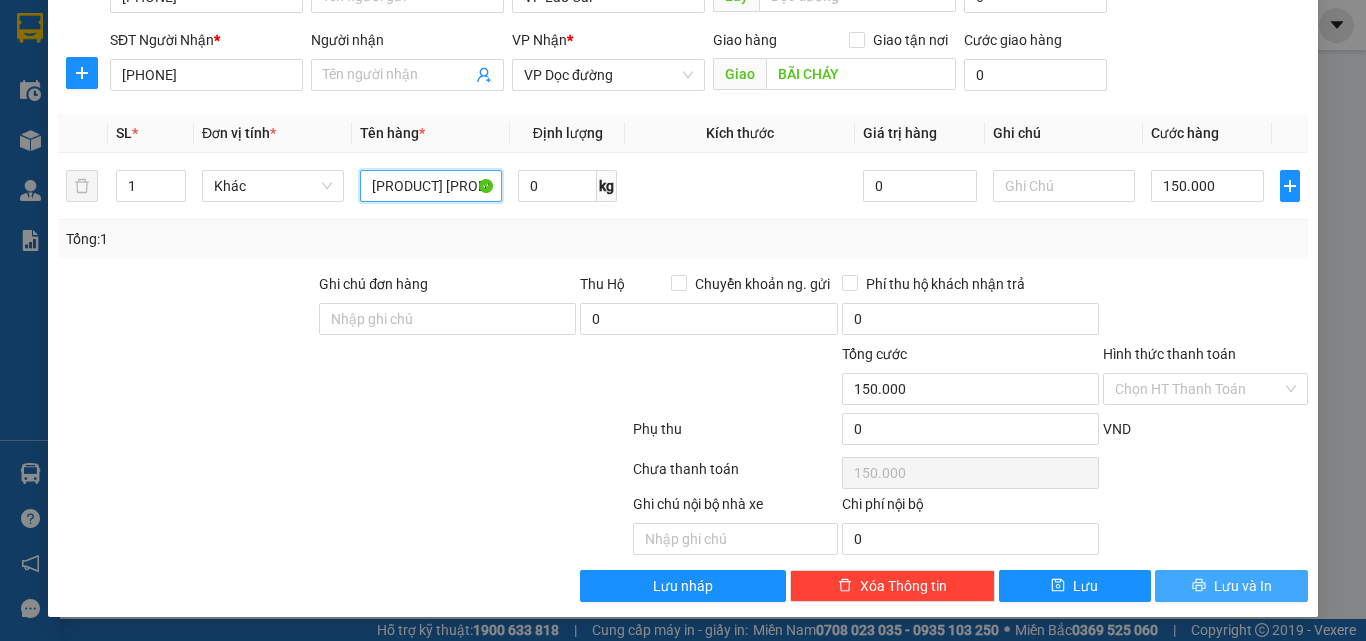 type on "[PRODUCT] [PRODUCT]" 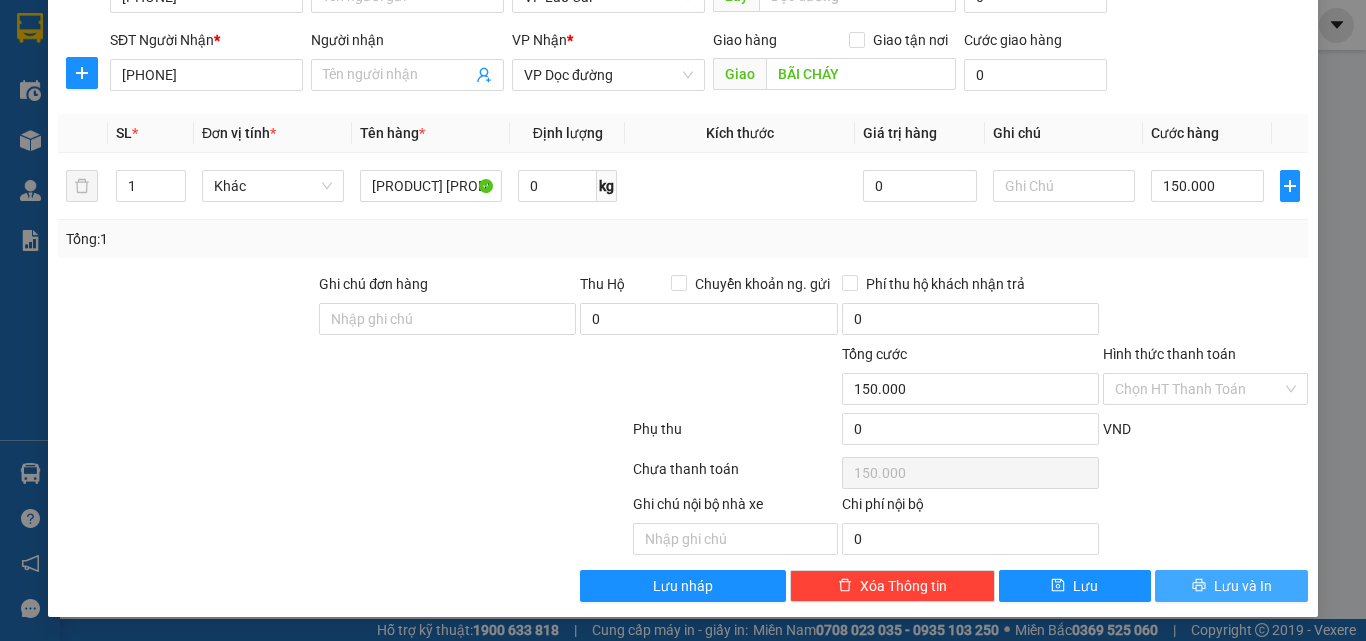 click on "Lưu và In" at bounding box center [1231, 586] 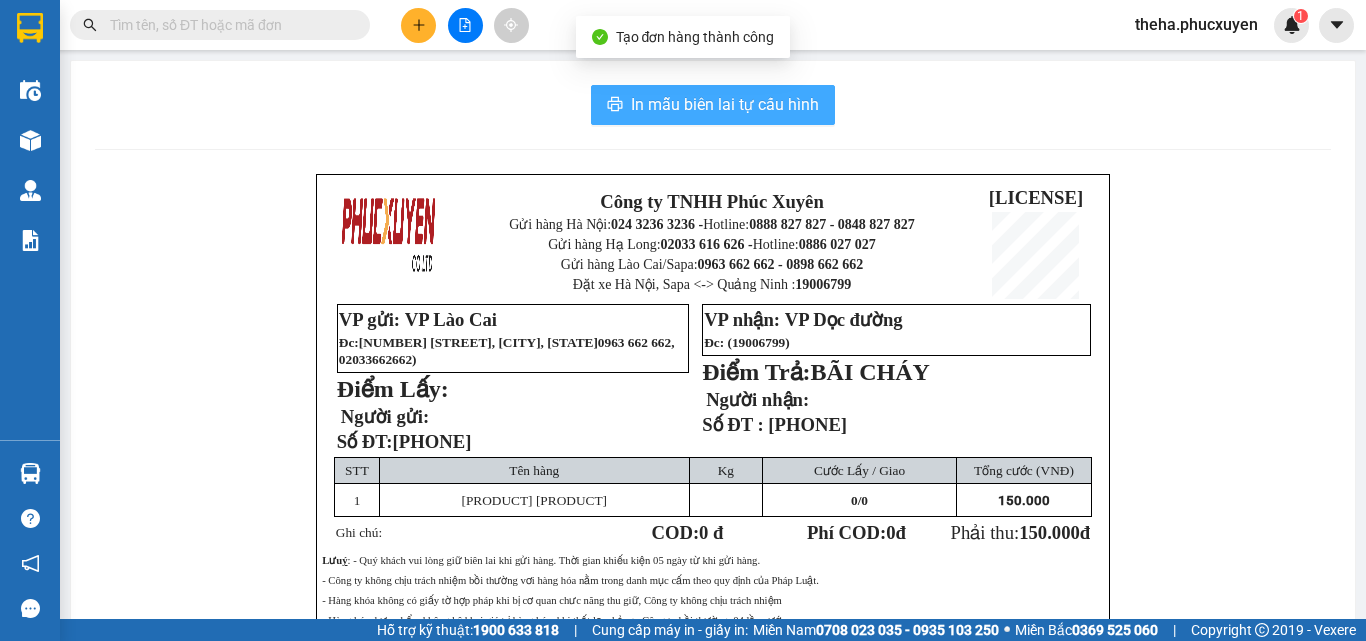 click on "In mẫu biên lai tự cấu hình" at bounding box center (713, 105) 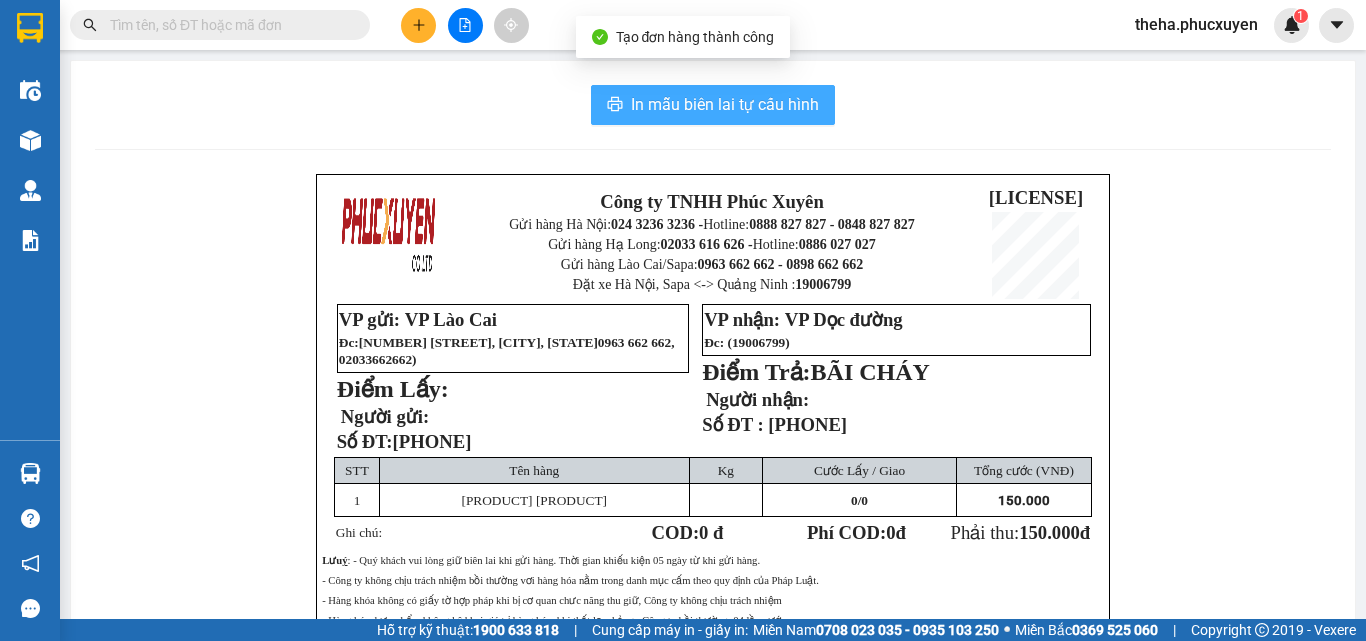 scroll, scrollTop: 0, scrollLeft: 0, axis: both 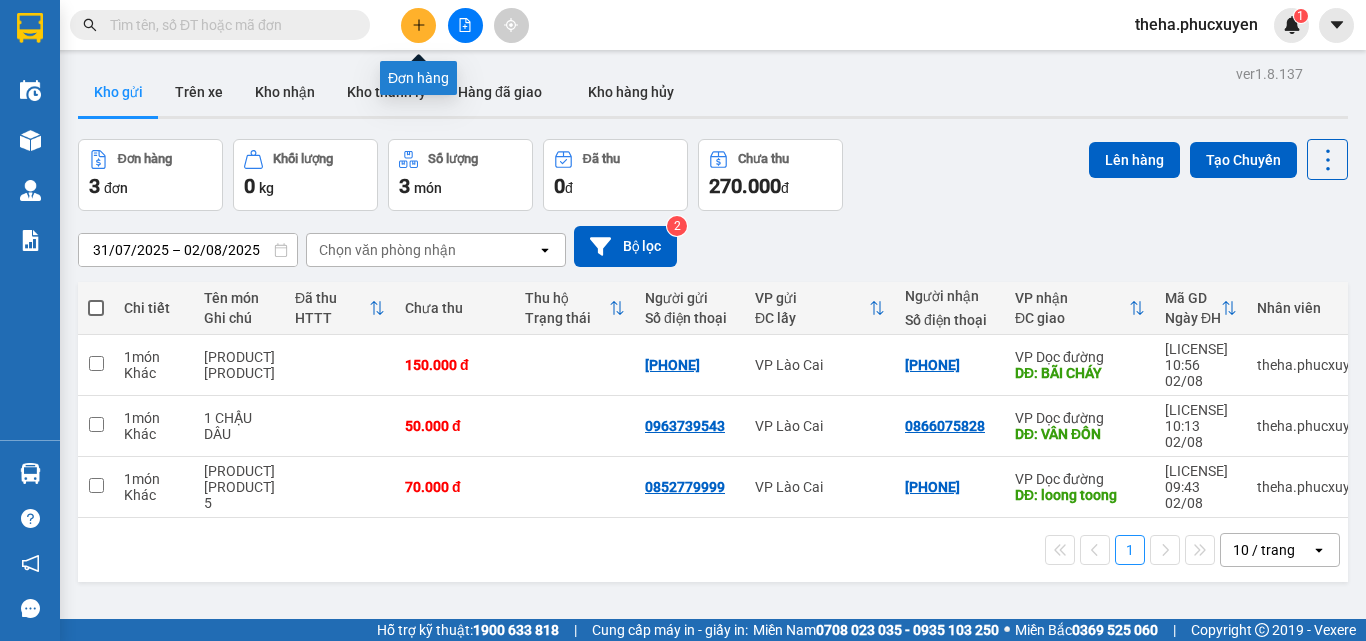 click 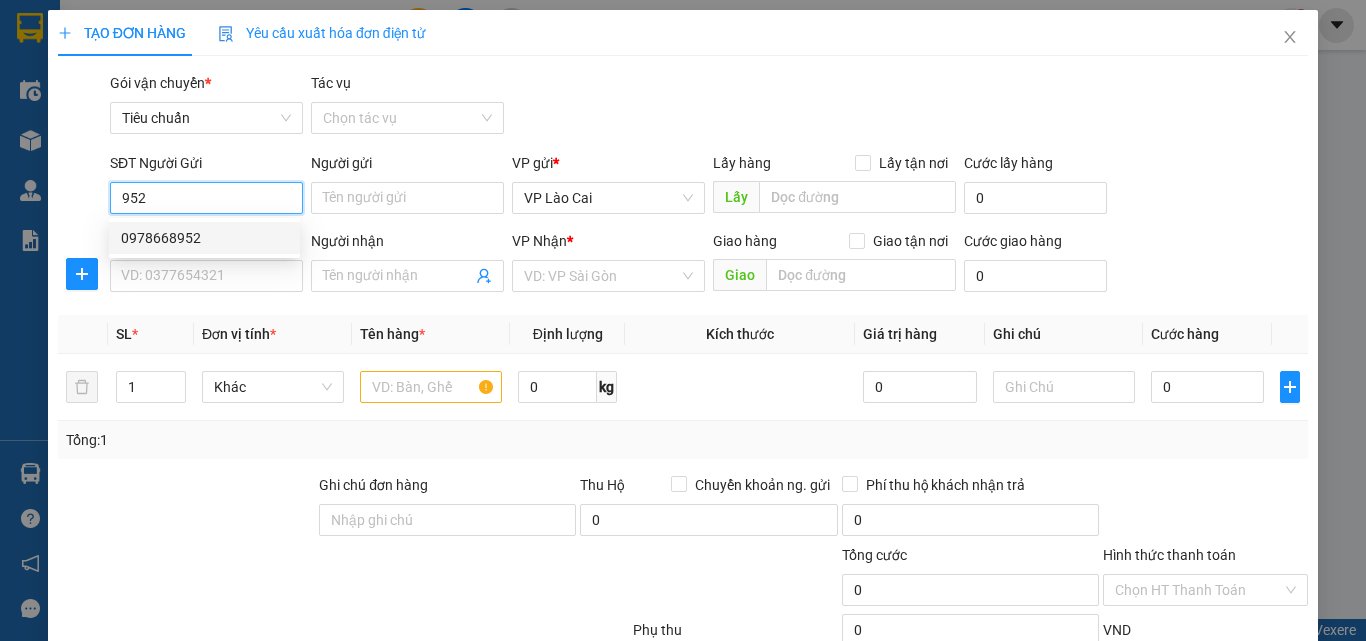 drag, startPoint x: 171, startPoint y: 226, endPoint x: 182, endPoint y: 237, distance: 15.556349 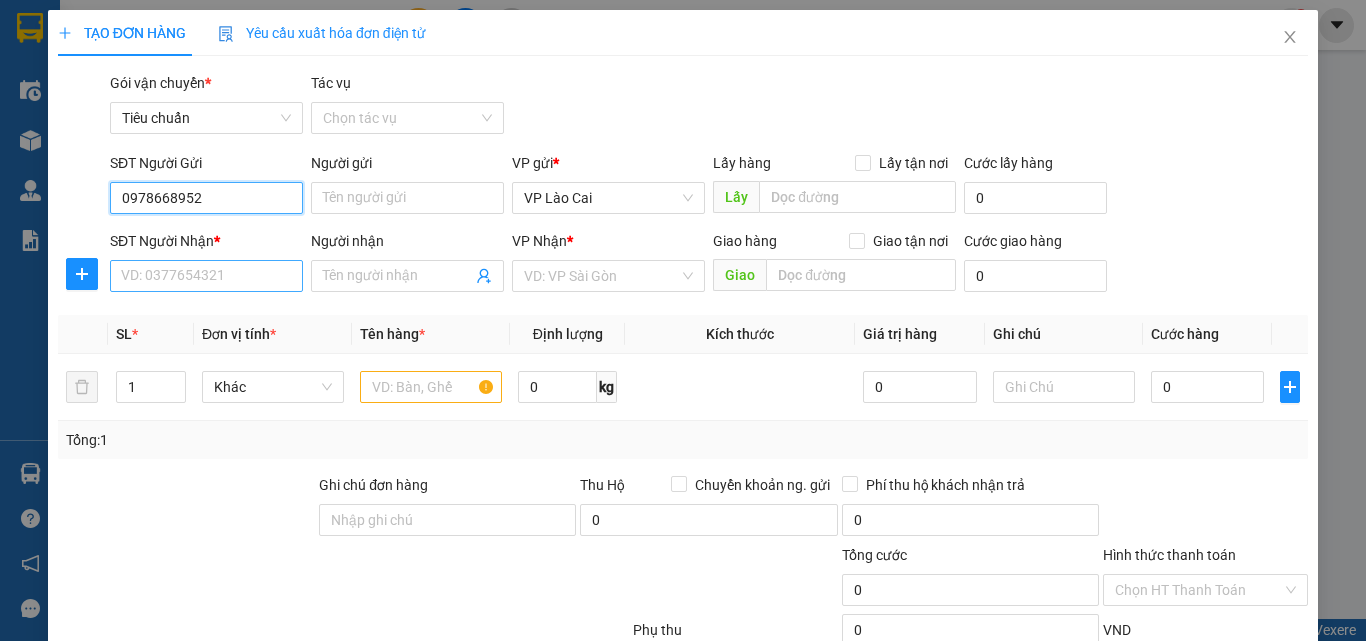 type on "0978668952" 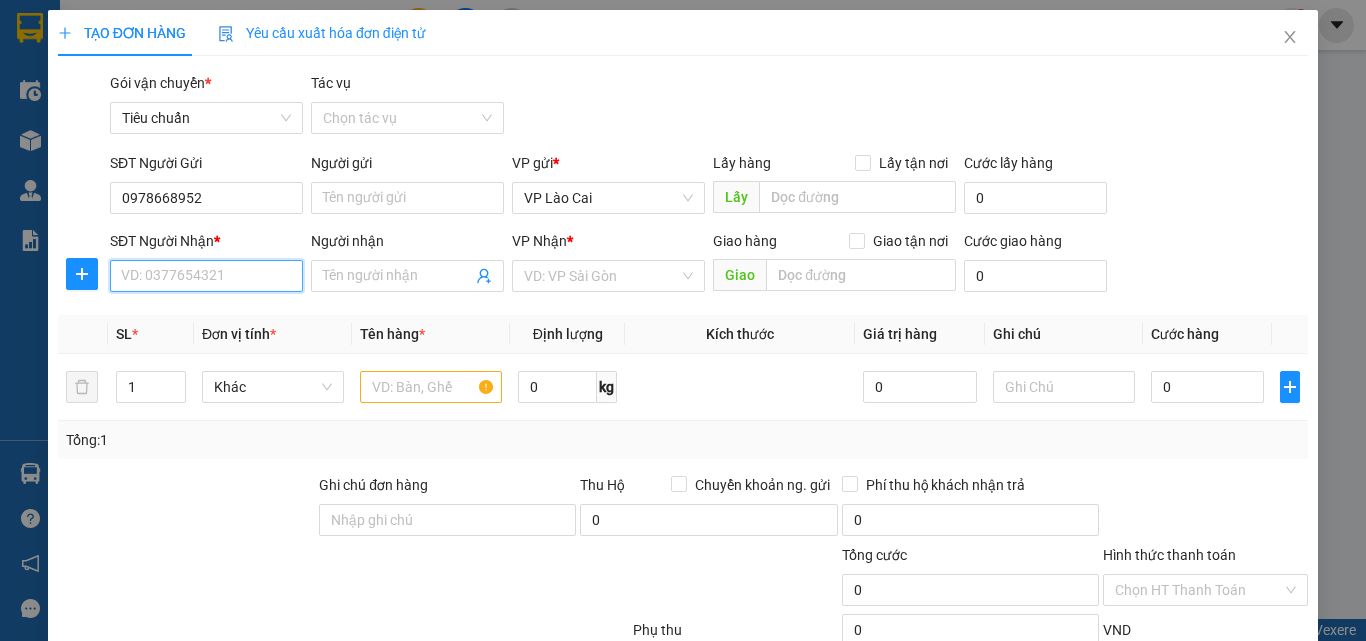 click on "SĐT Người Nhận  *" at bounding box center (206, 276) 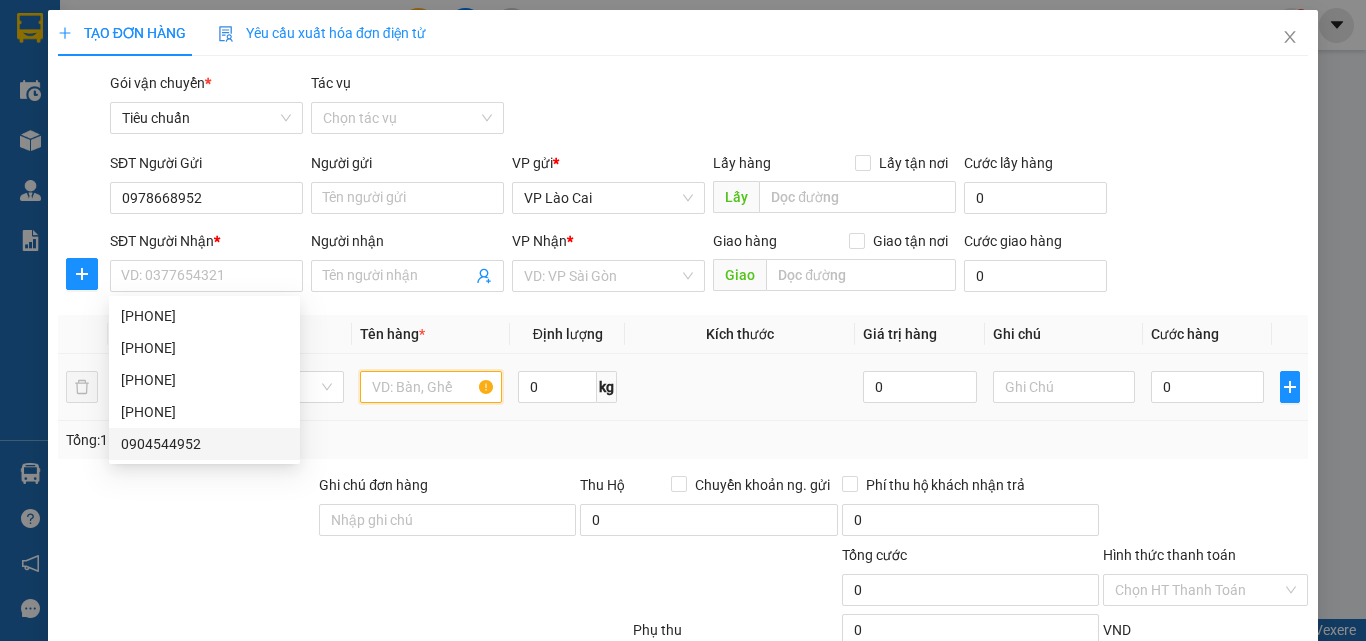click at bounding box center [431, 387] 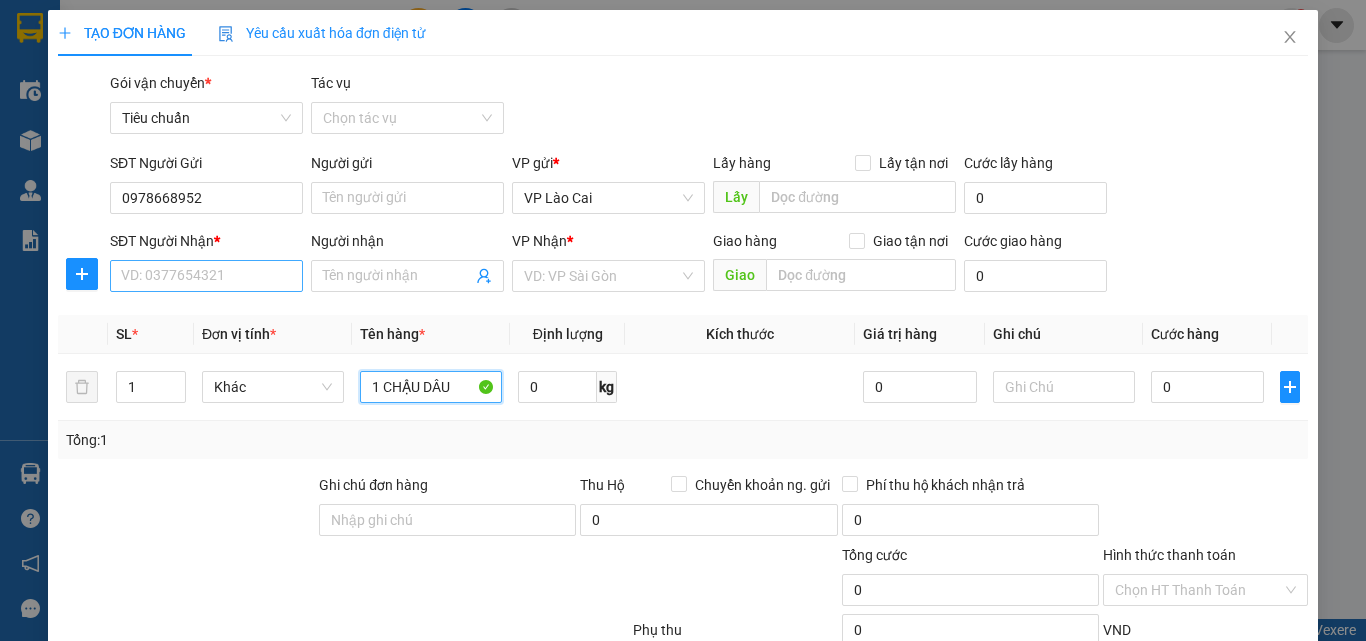 type on "1 CHẬU DÂU" 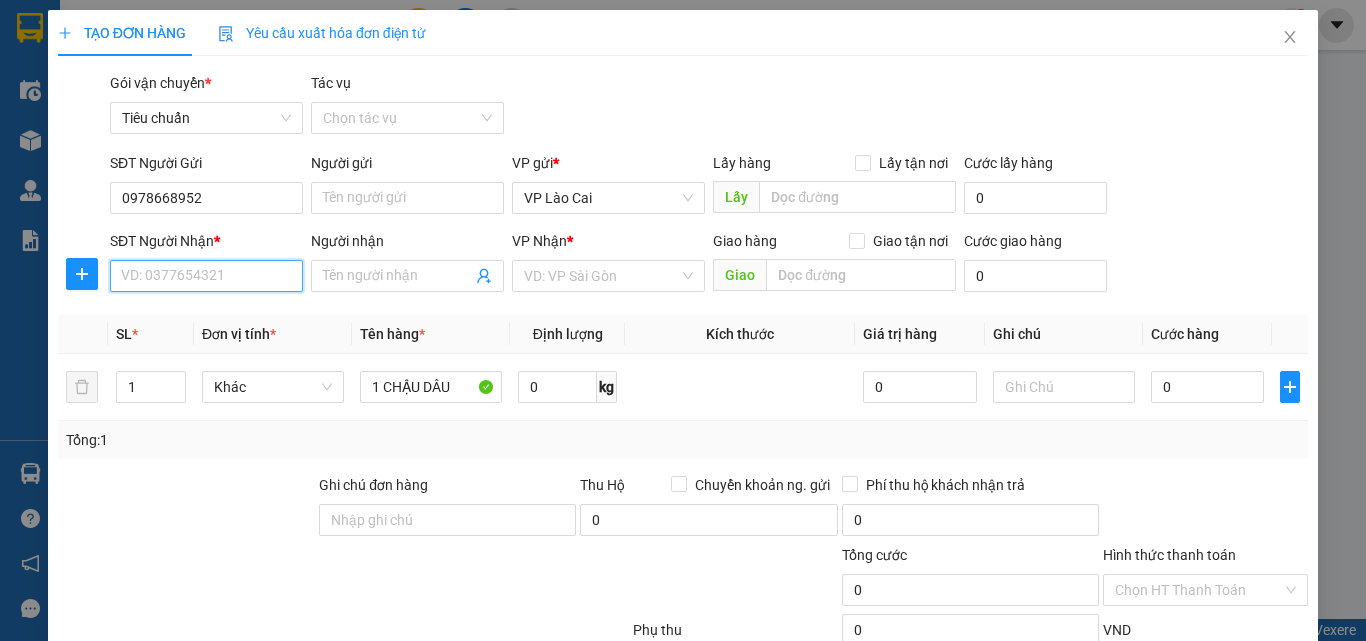 click on "SĐT Người Nhận  *" at bounding box center [206, 276] 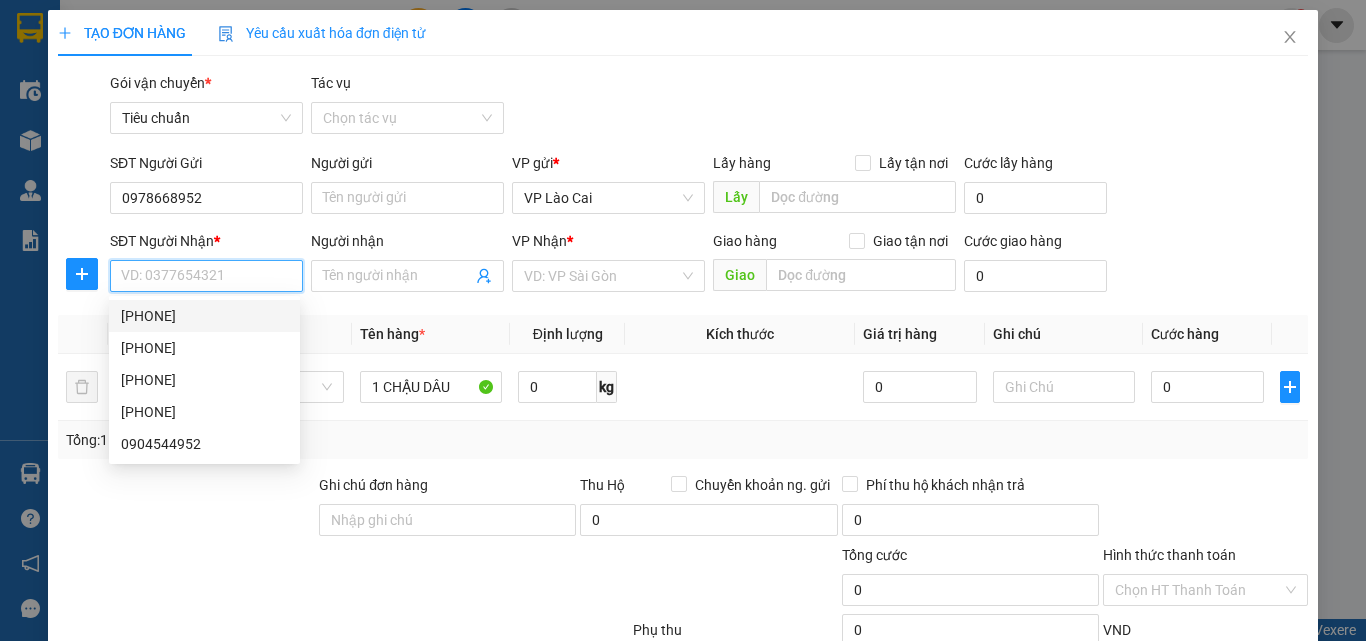 click on "[PHONE]" at bounding box center [204, 316] 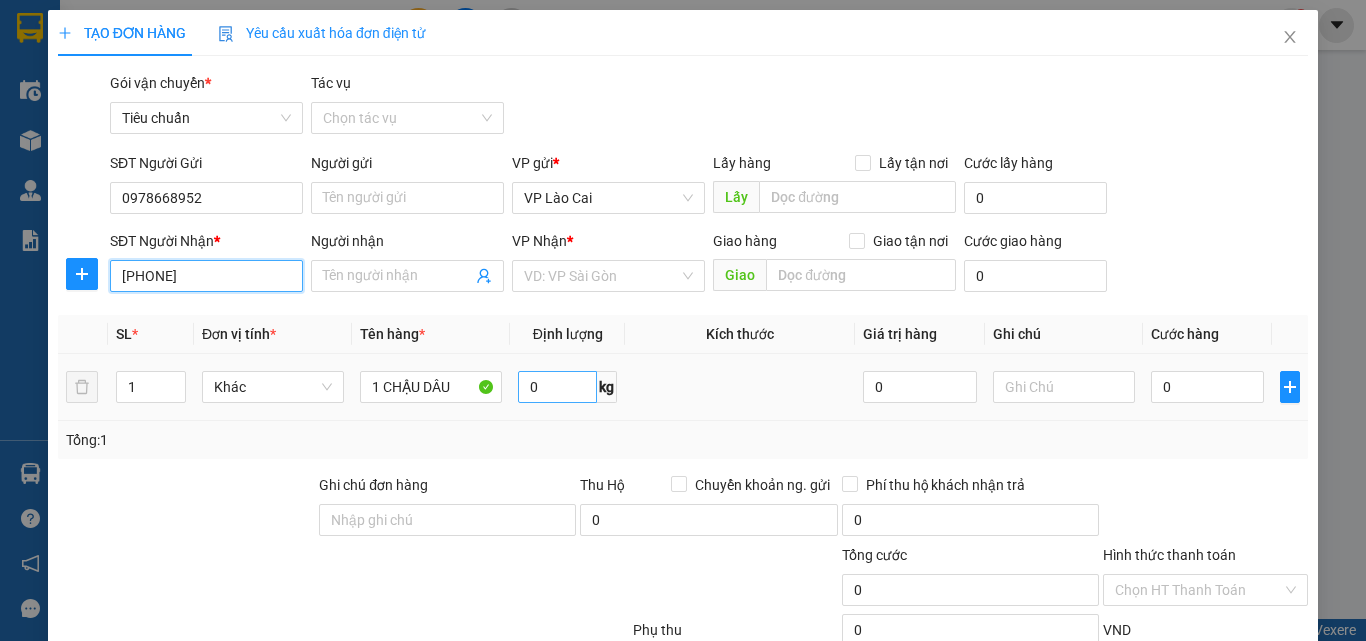 type on "CẨM PHẢ" 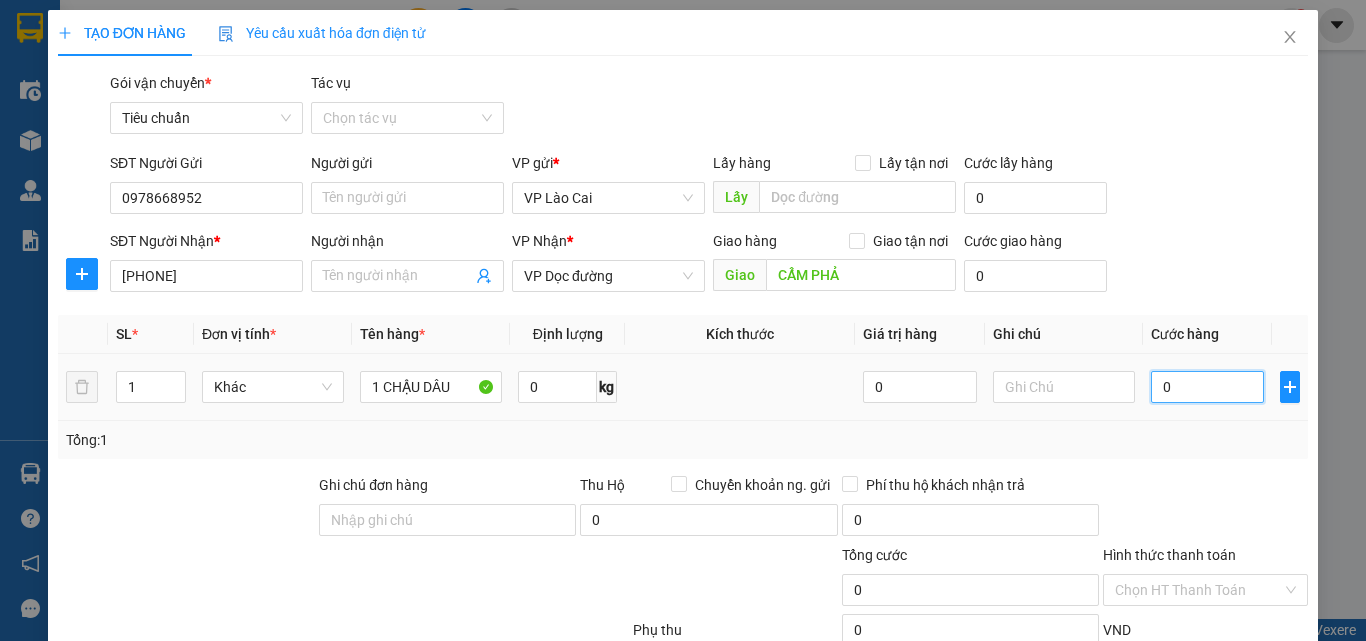 click on "0" at bounding box center (1207, 387) 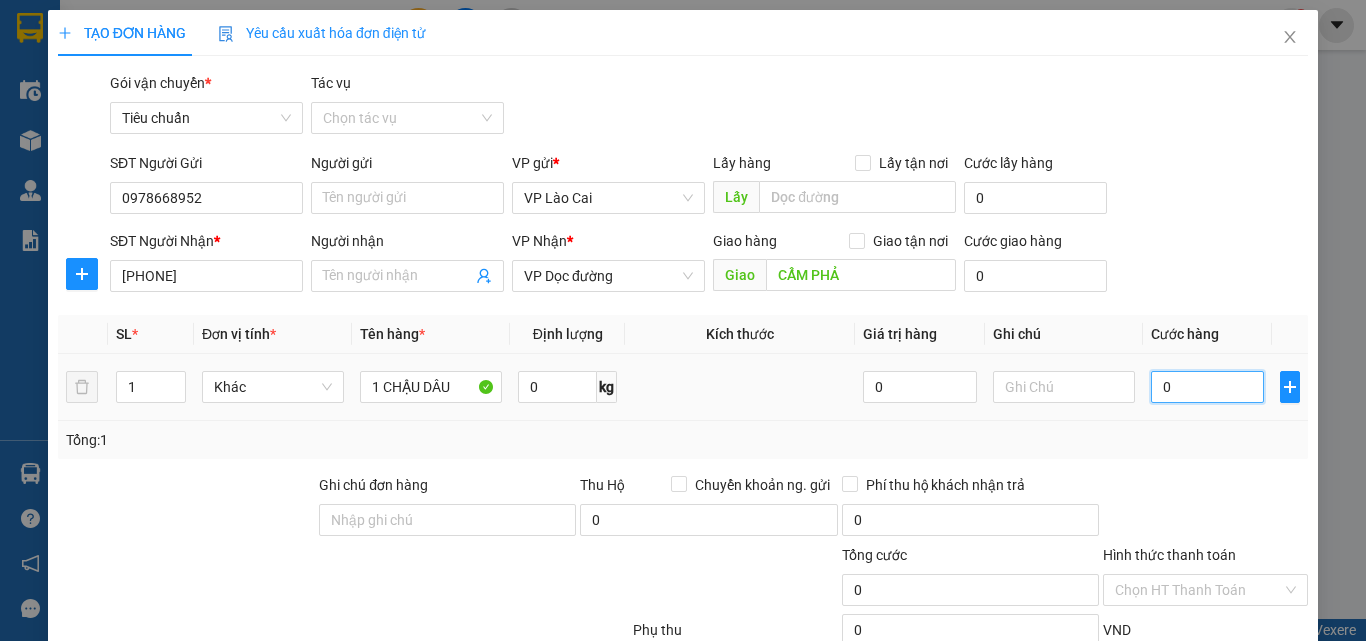 type on "1" 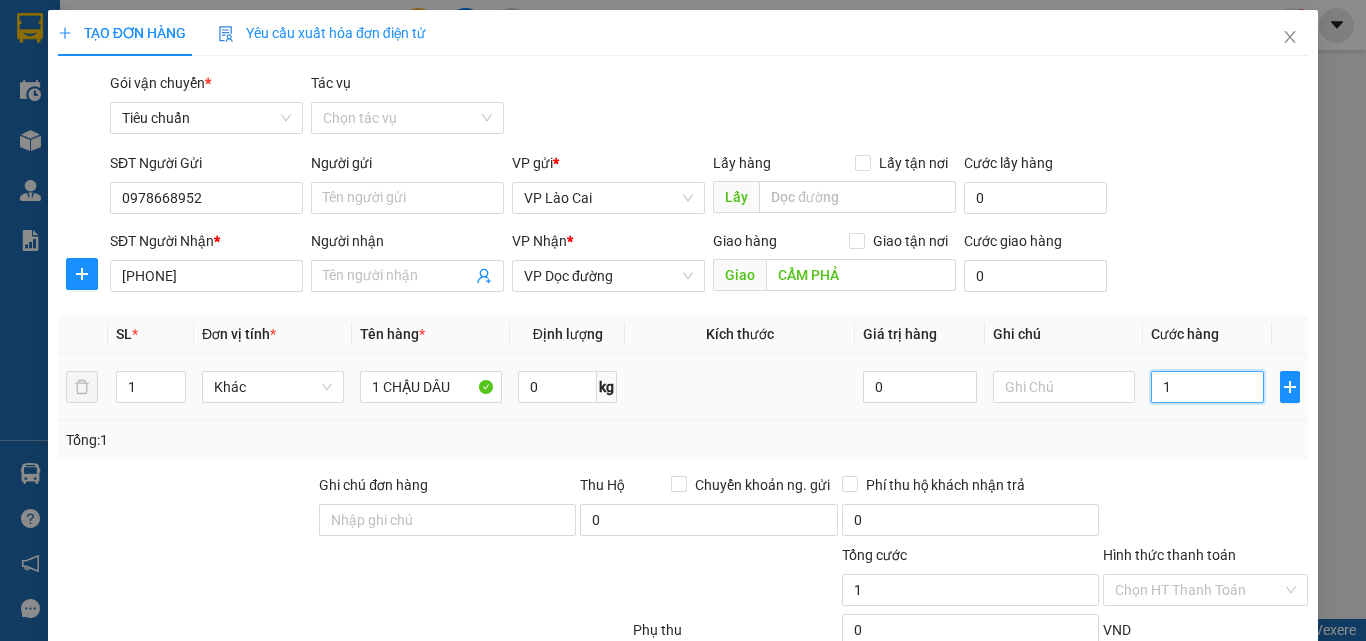 type on "0" 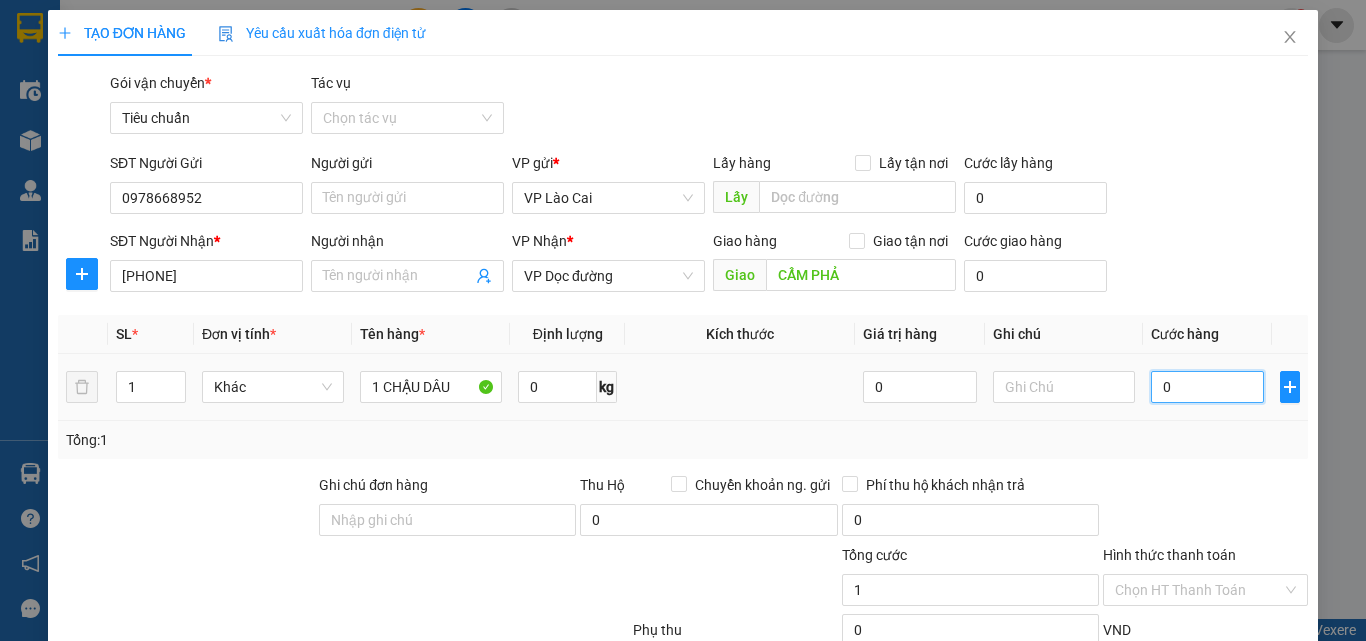 type on "0" 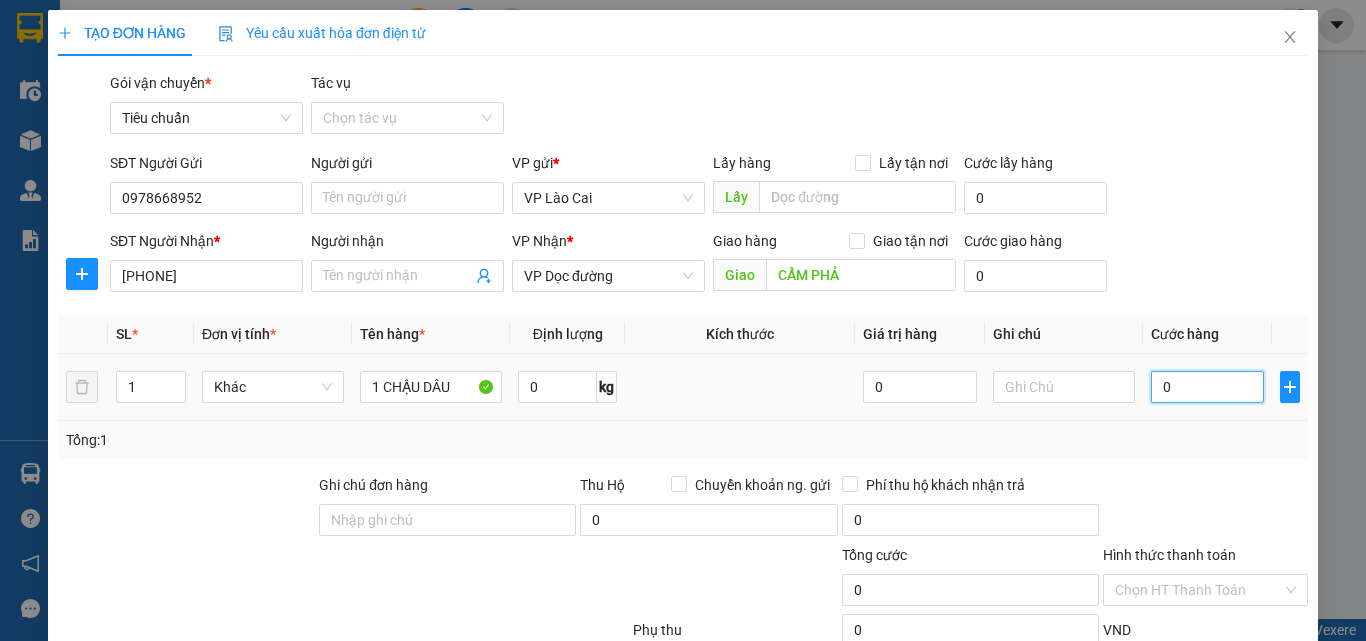 type on "05" 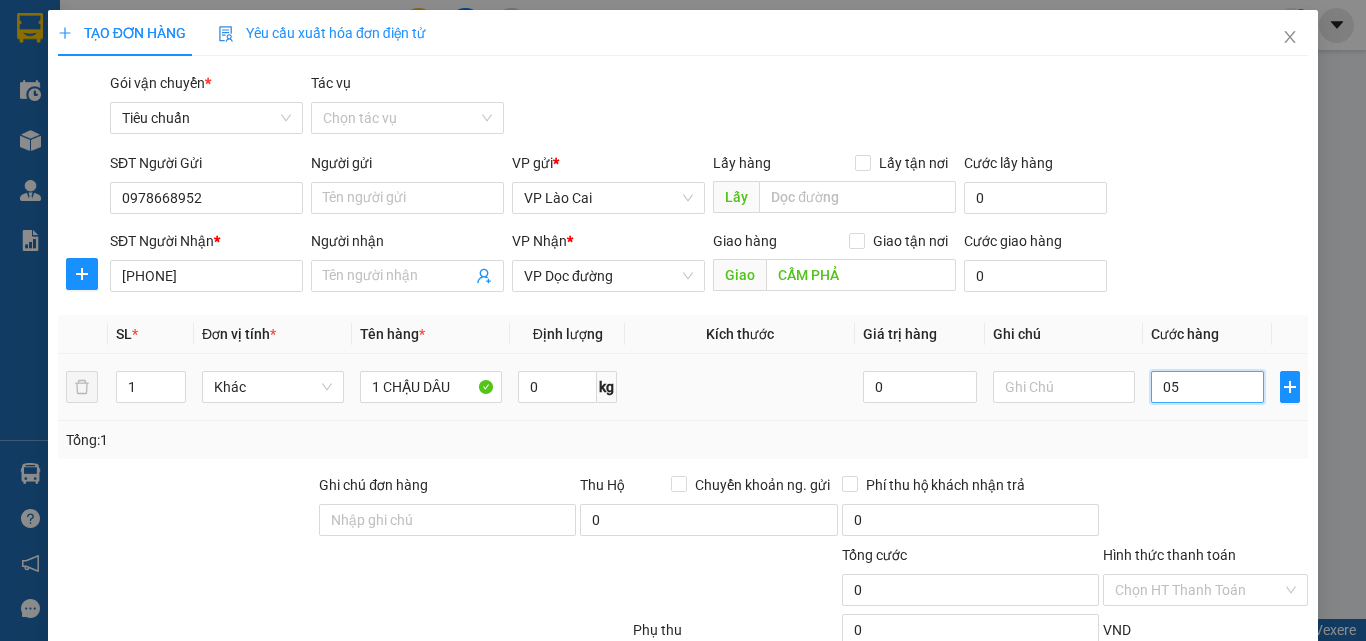 type on "5" 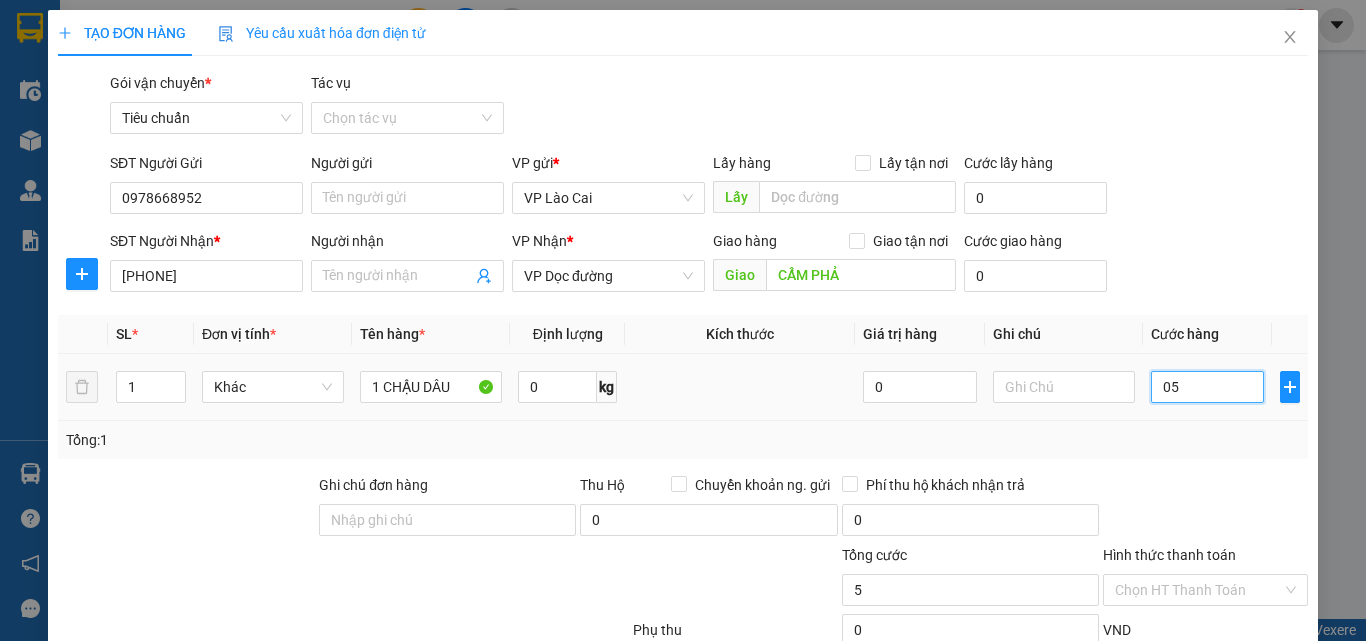 type on "050" 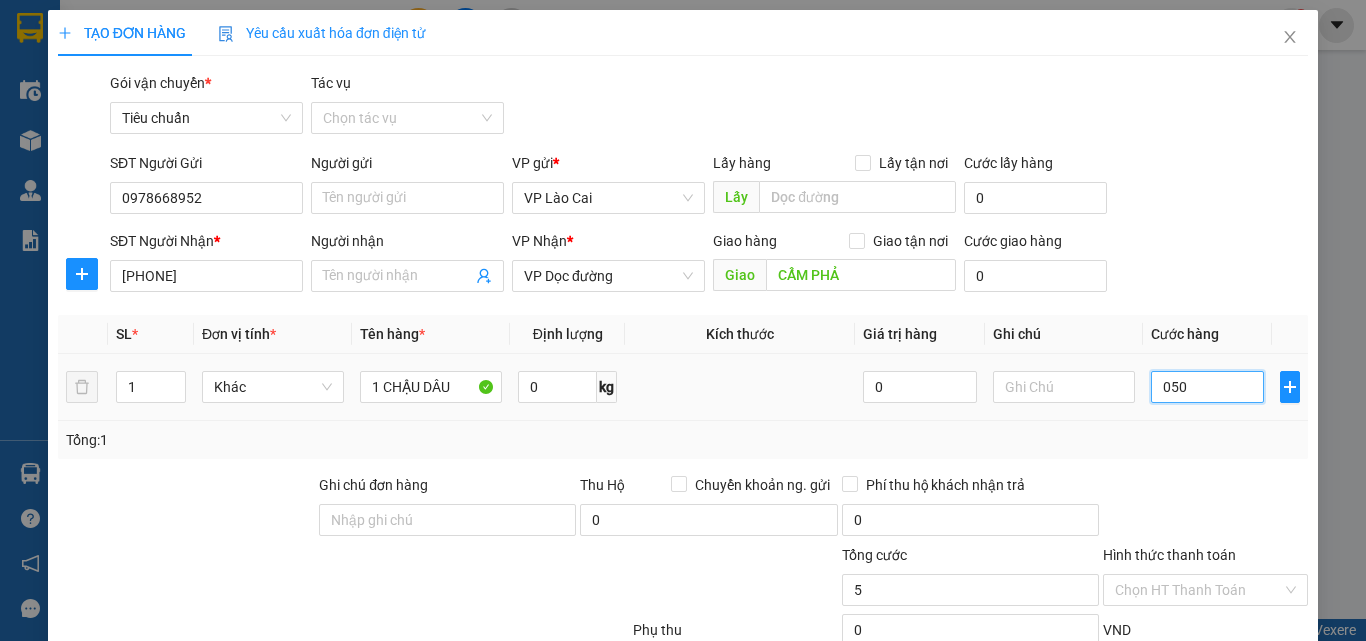 type on "50" 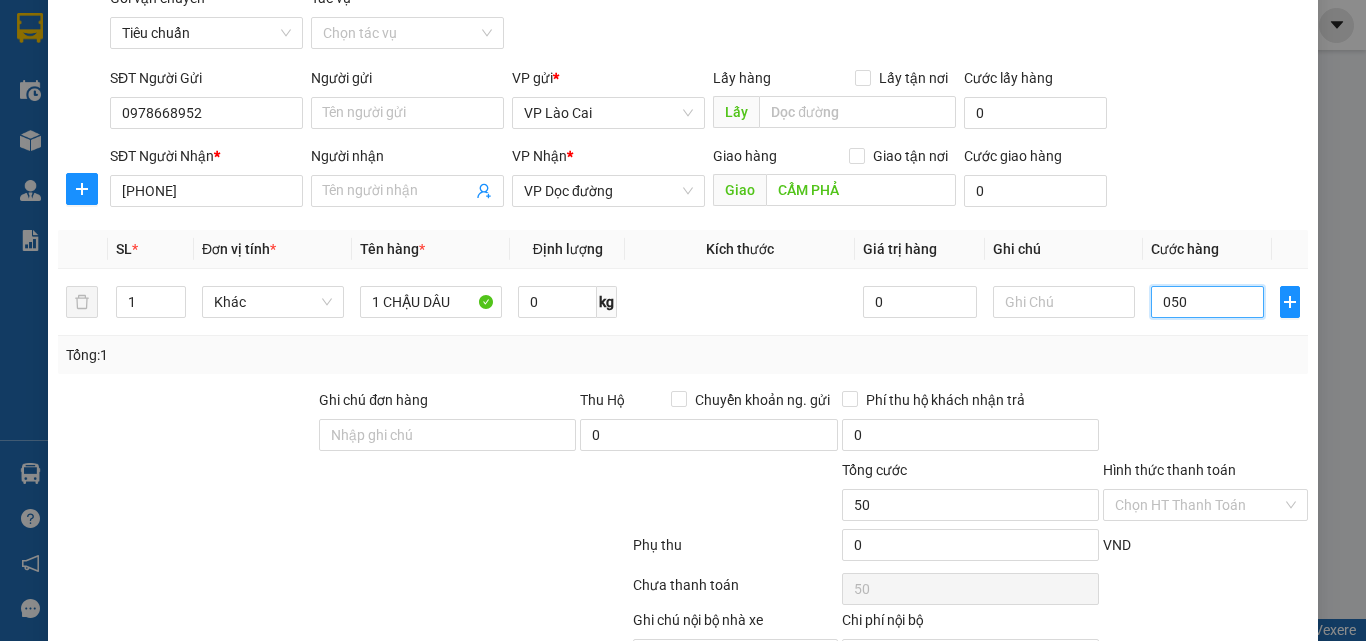scroll, scrollTop: 201, scrollLeft: 0, axis: vertical 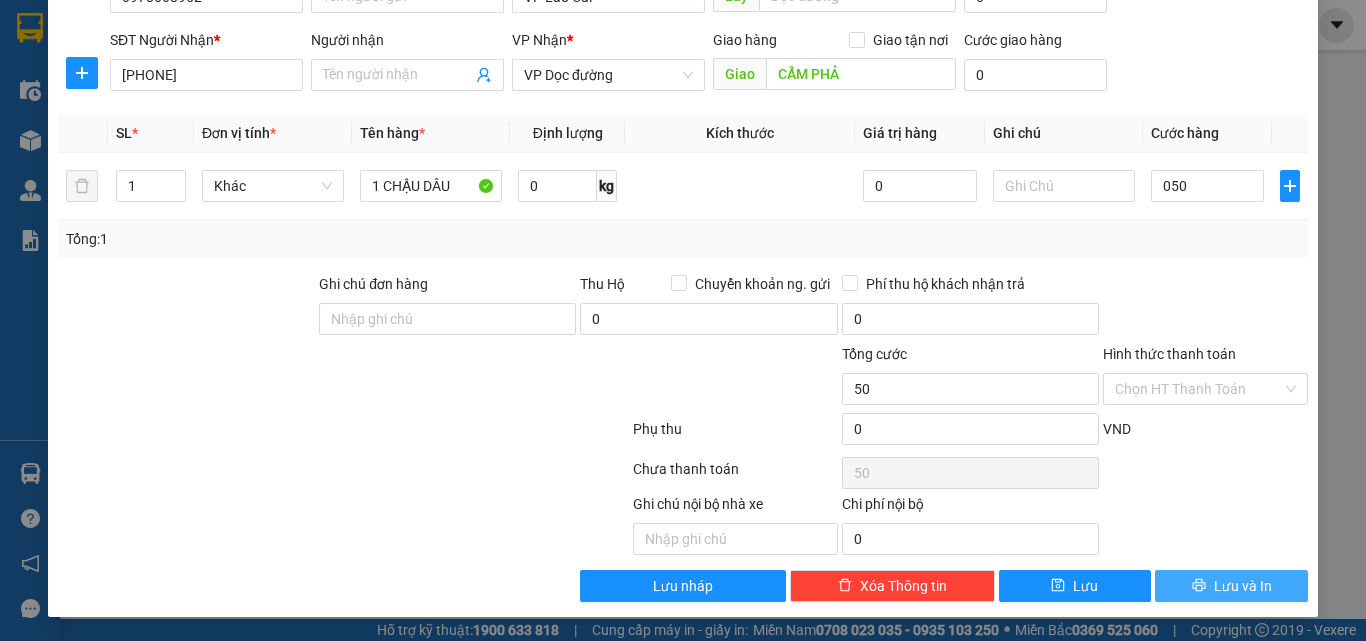 type on "50.000" 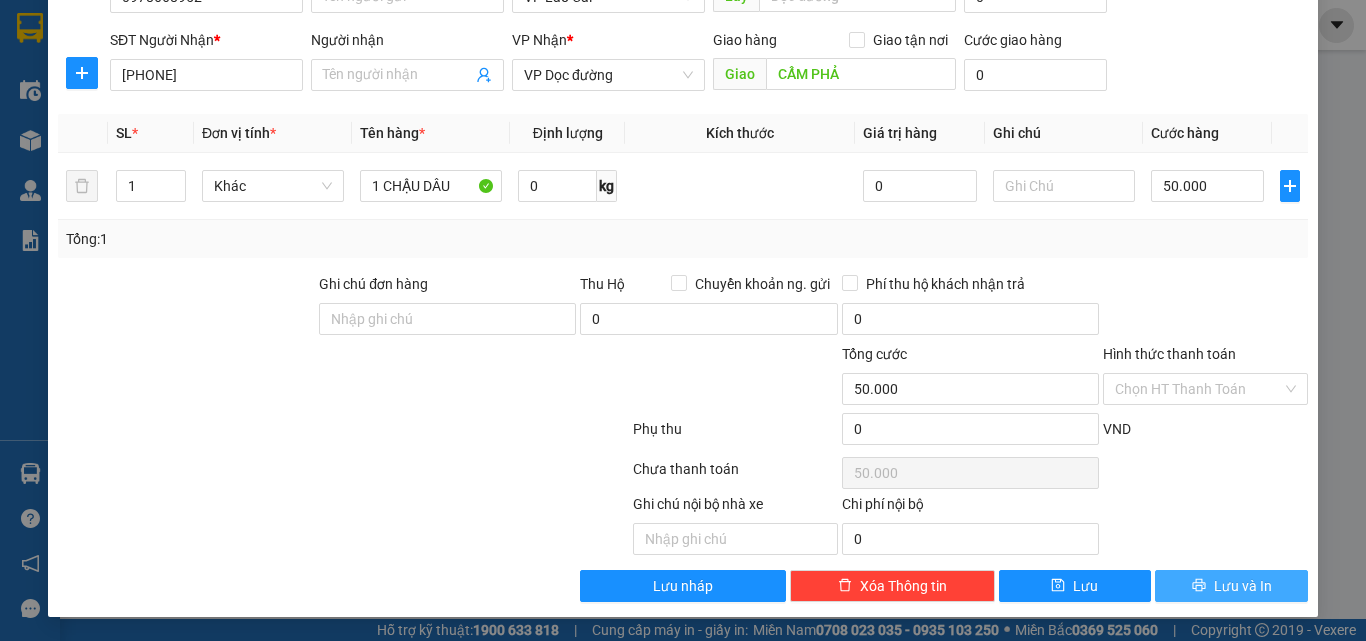 click on "Lưu và In" at bounding box center [1231, 586] 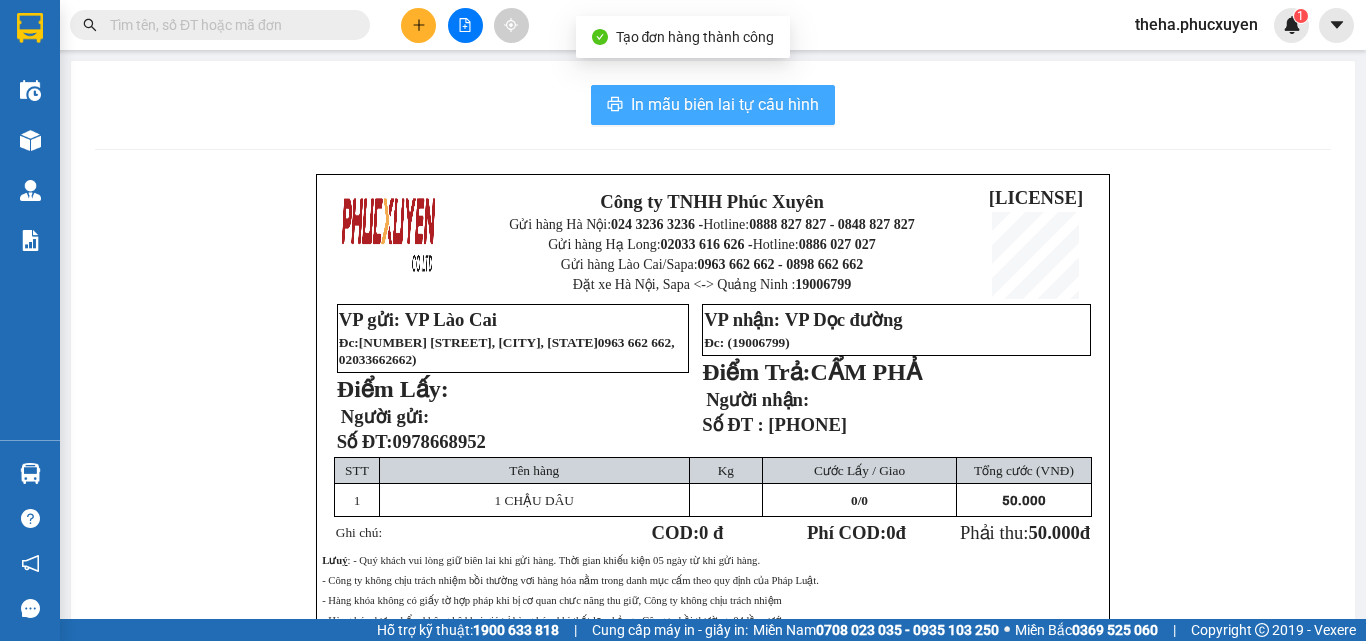 click on "In mẫu biên lai tự cấu hình" at bounding box center [713, 105] 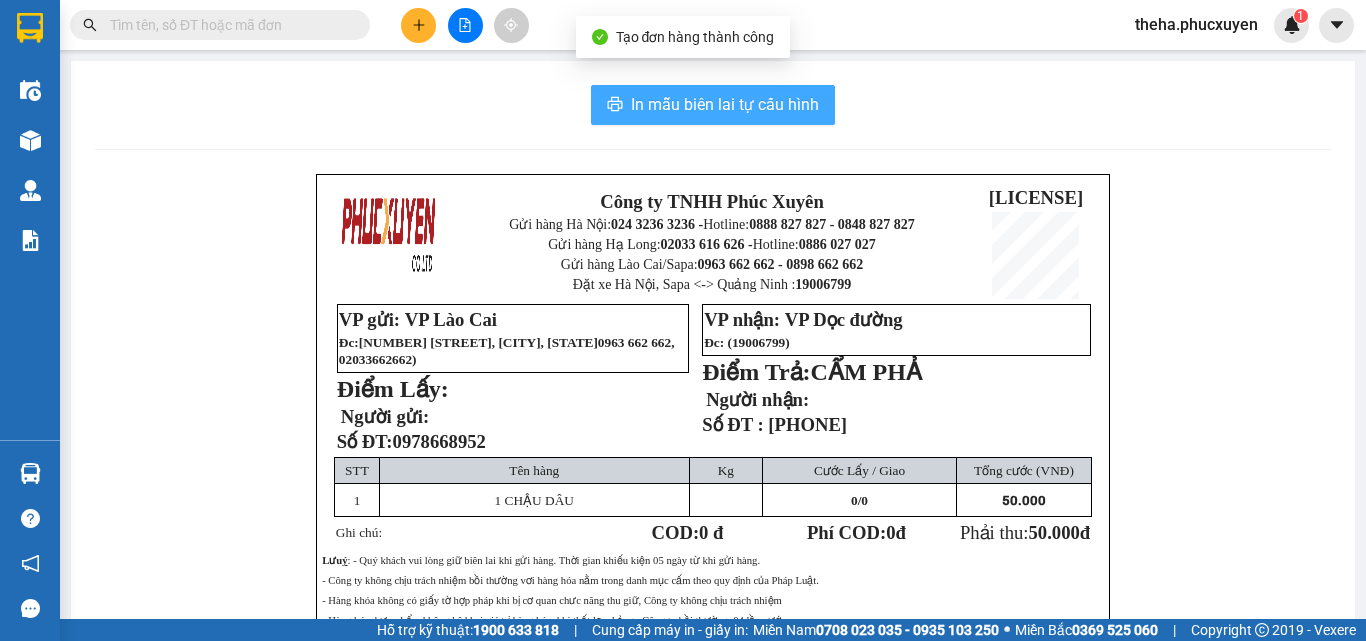 scroll, scrollTop: 0, scrollLeft: 0, axis: both 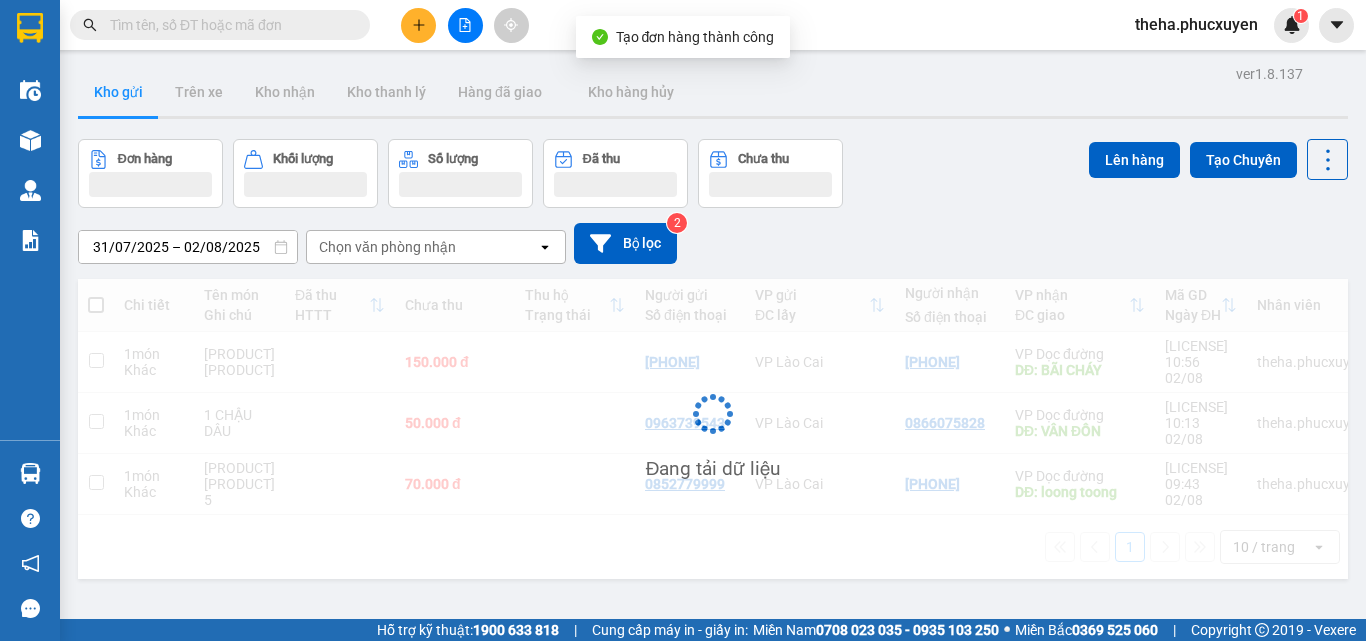 click 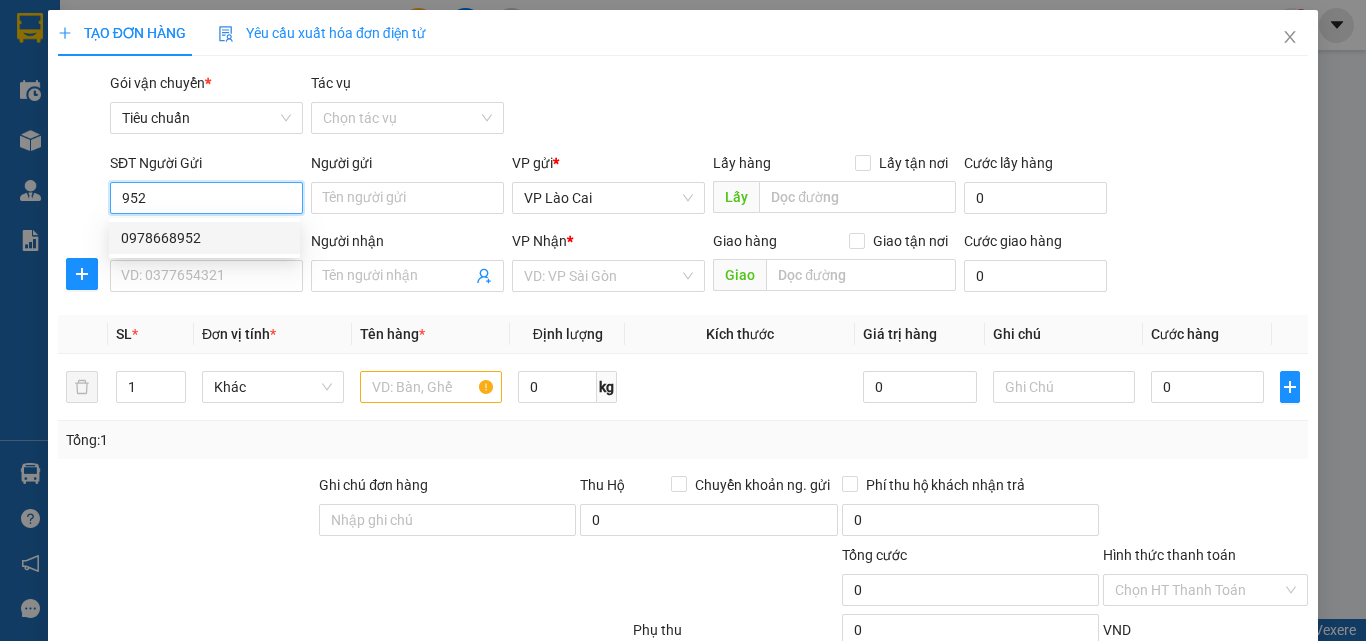 click on "0978668952" at bounding box center (204, 238) 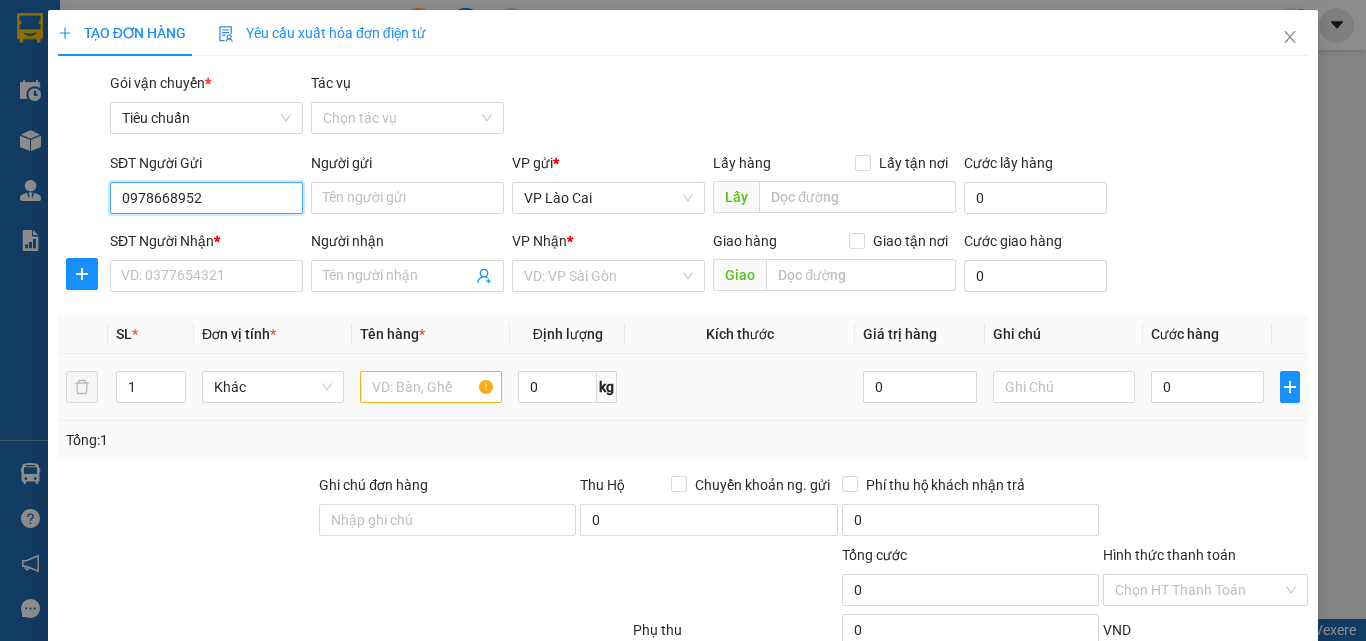 type on "0978668952" 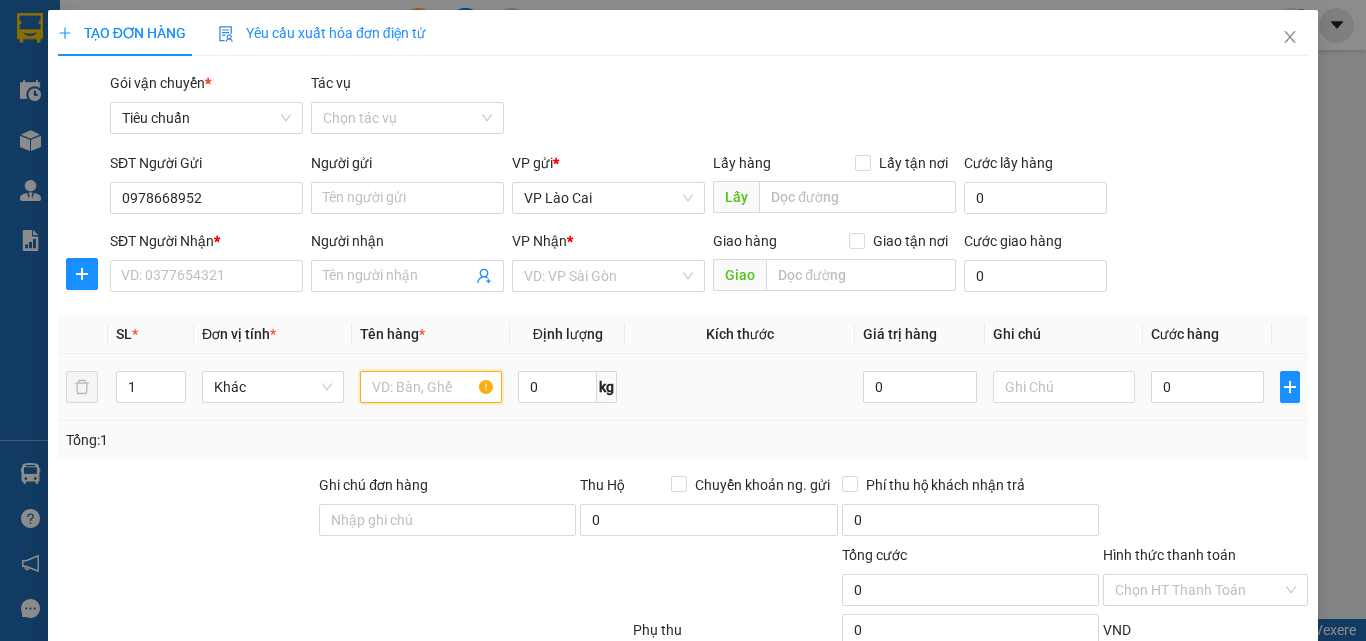 click at bounding box center [431, 387] 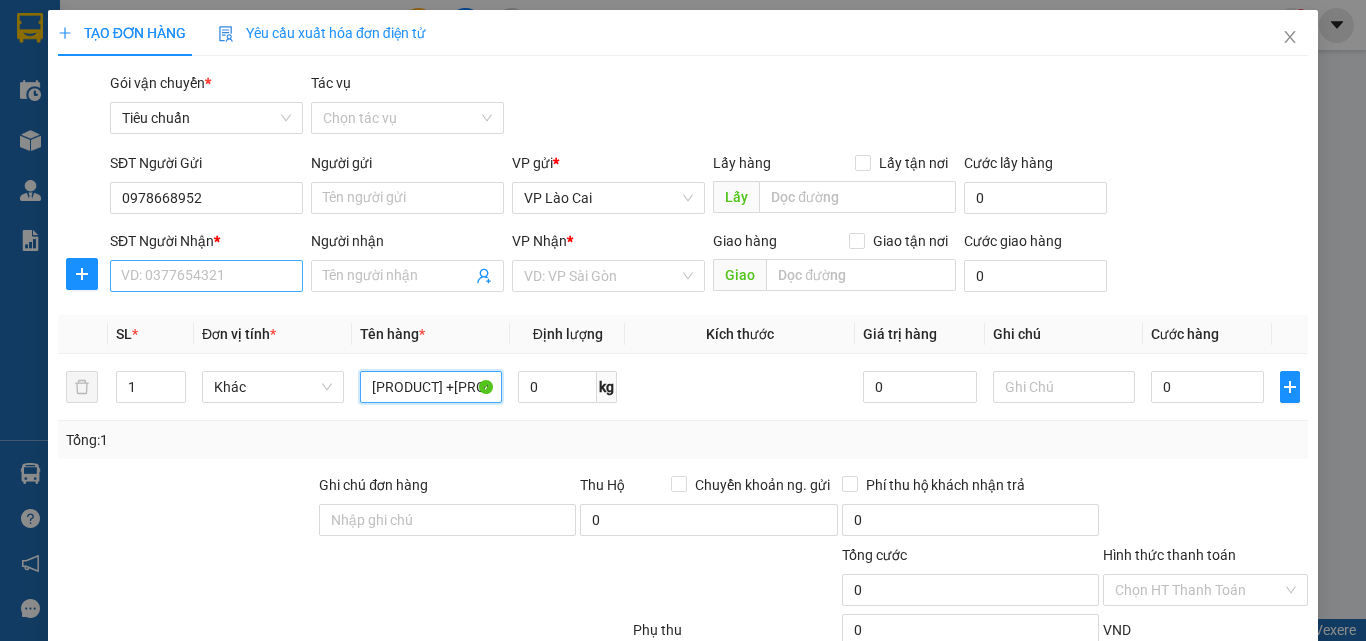 type on "[PRODUCT] +[PRODUCT]" 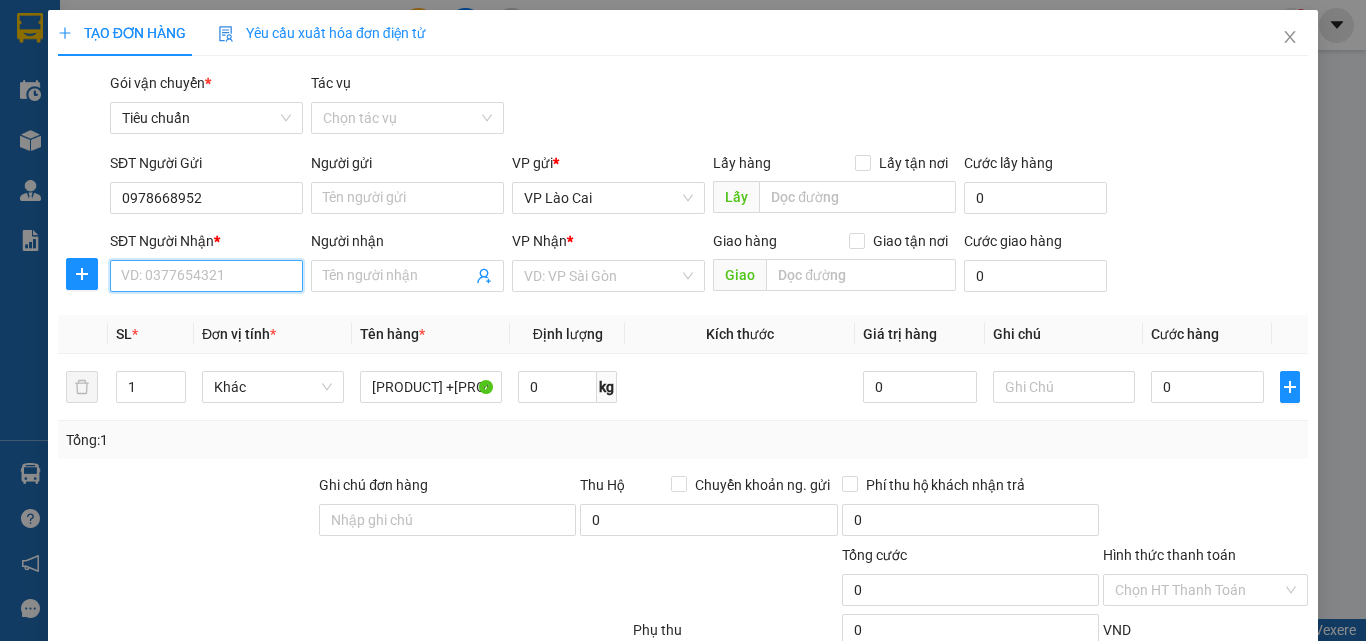 click on "SĐT Người Nhận  *" at bounding box center (206, 276) 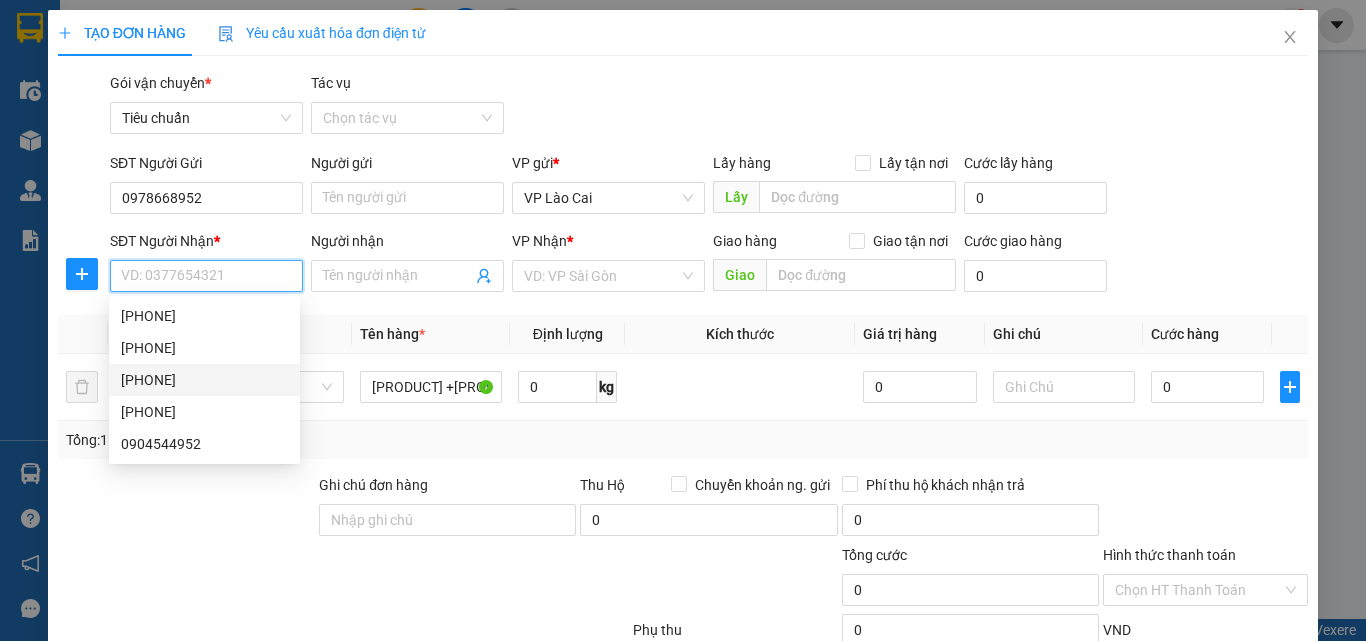click on "[PHONE]" at bounding box center [204, 380] 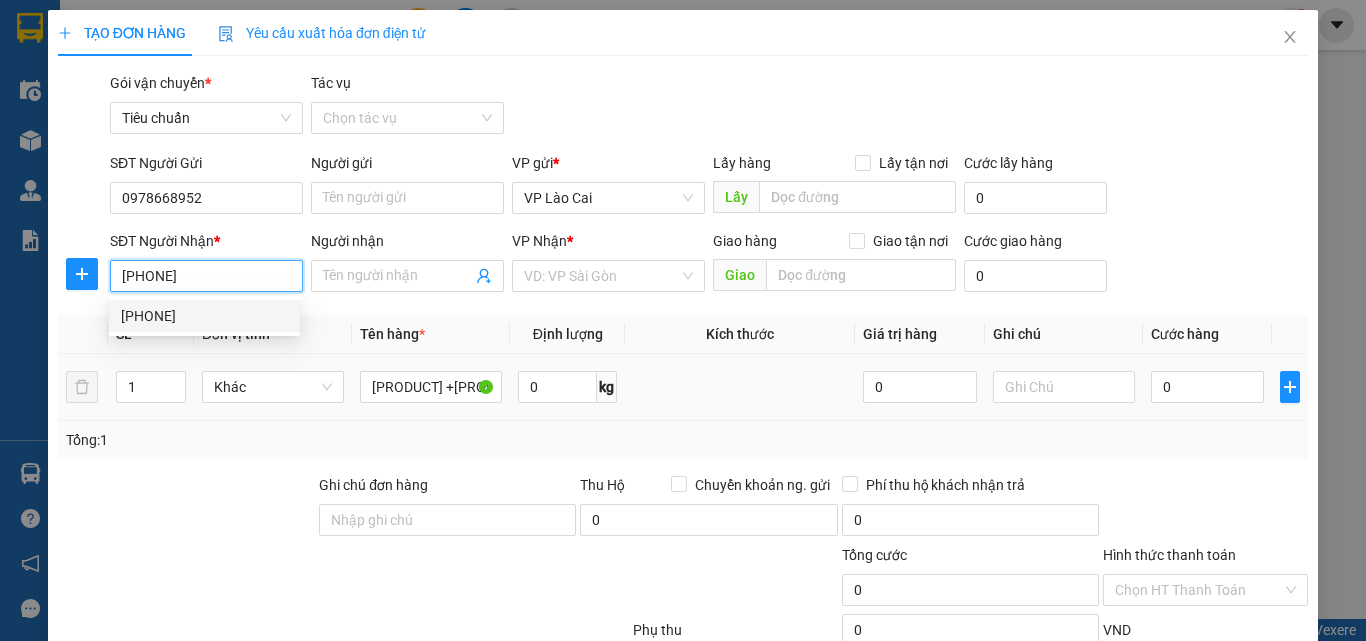 type on "[CITY]" 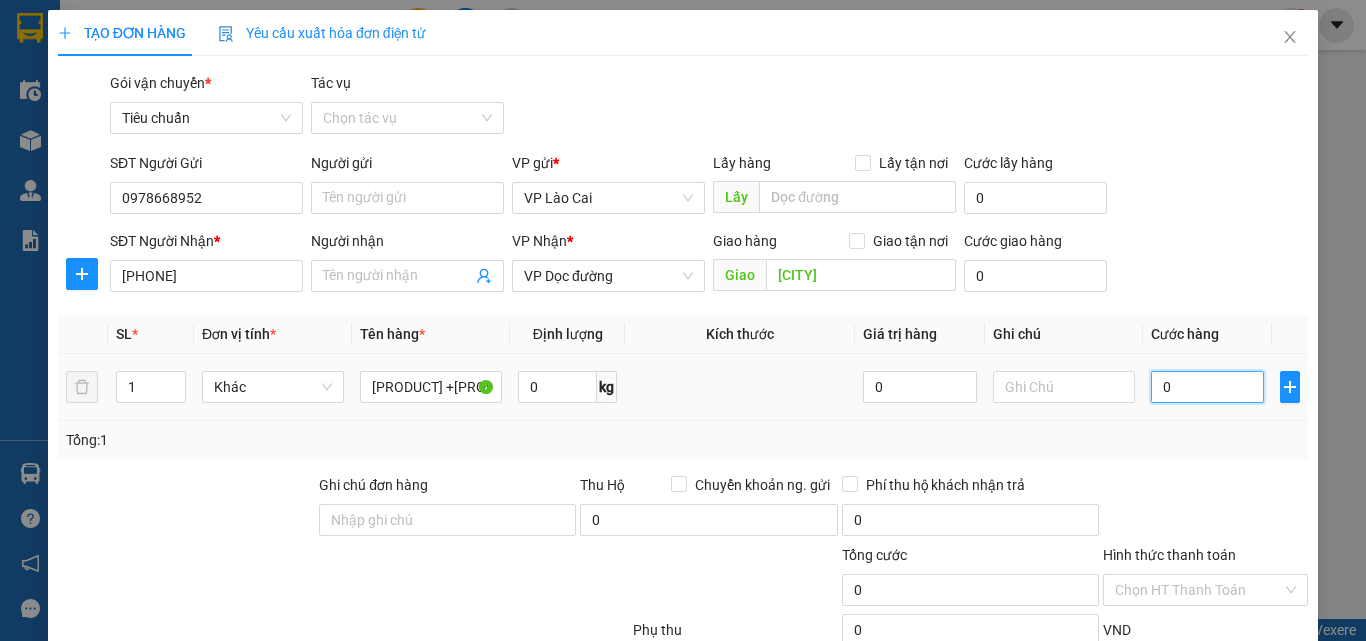 click on "0" at bounding box center (1207, 387) 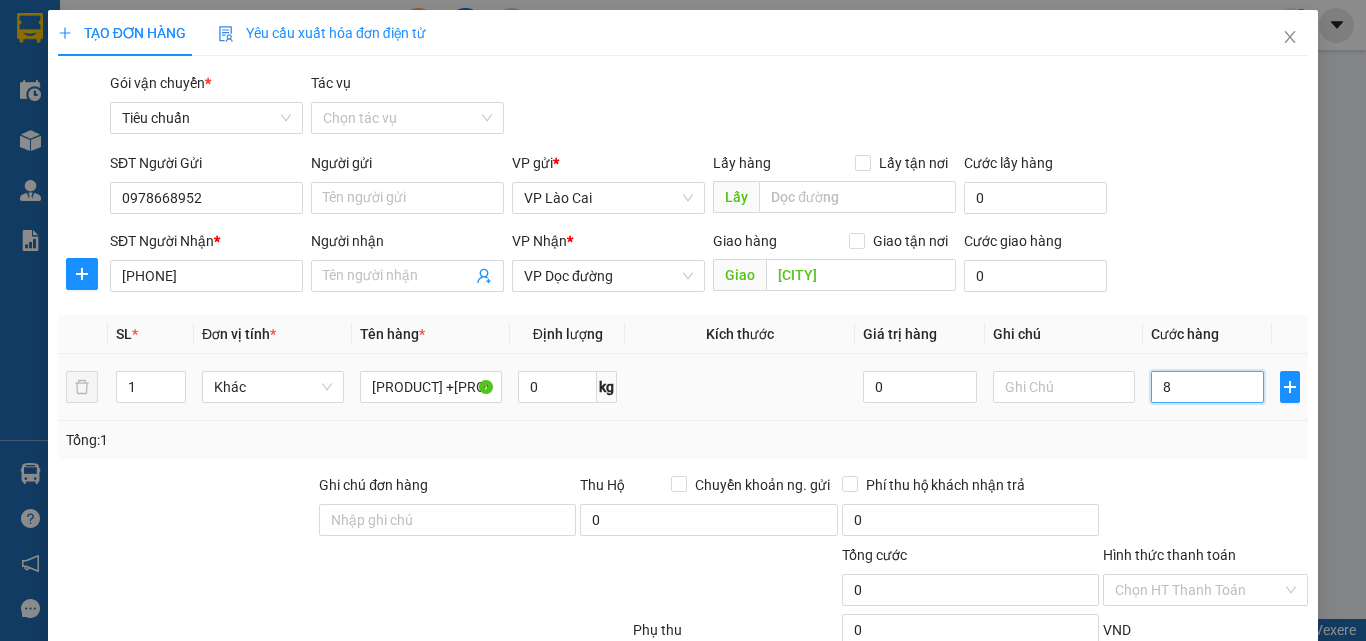 type on "8" 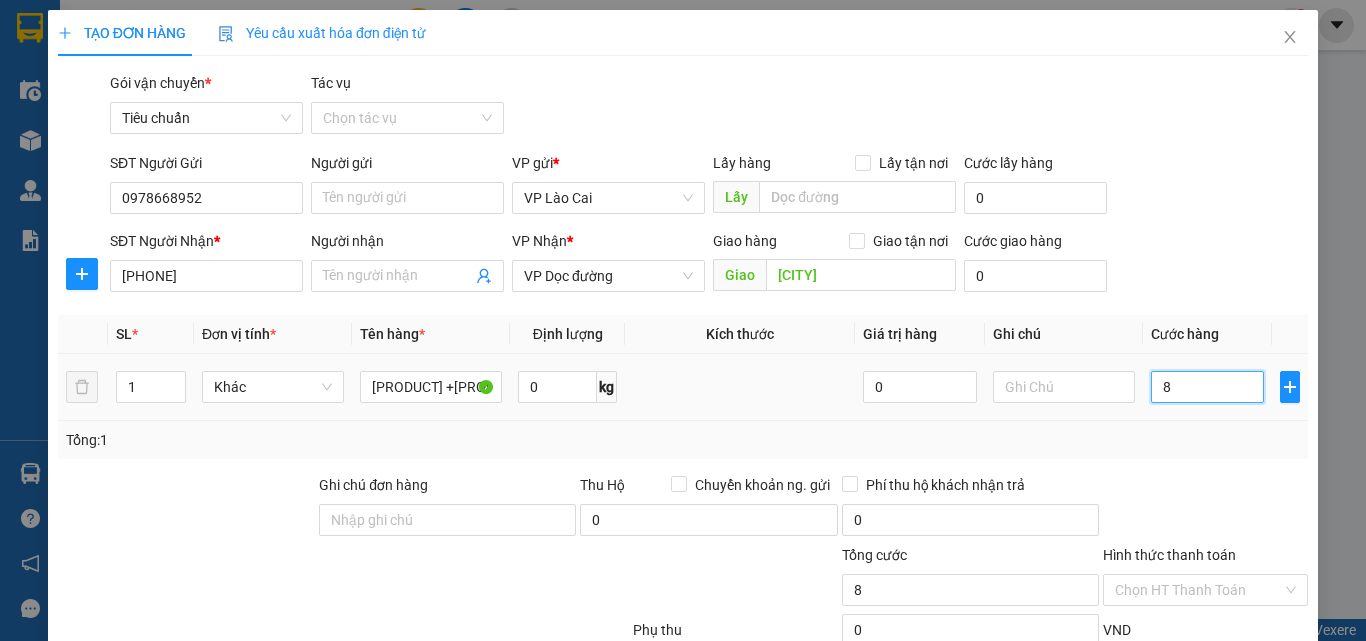 type on "80" 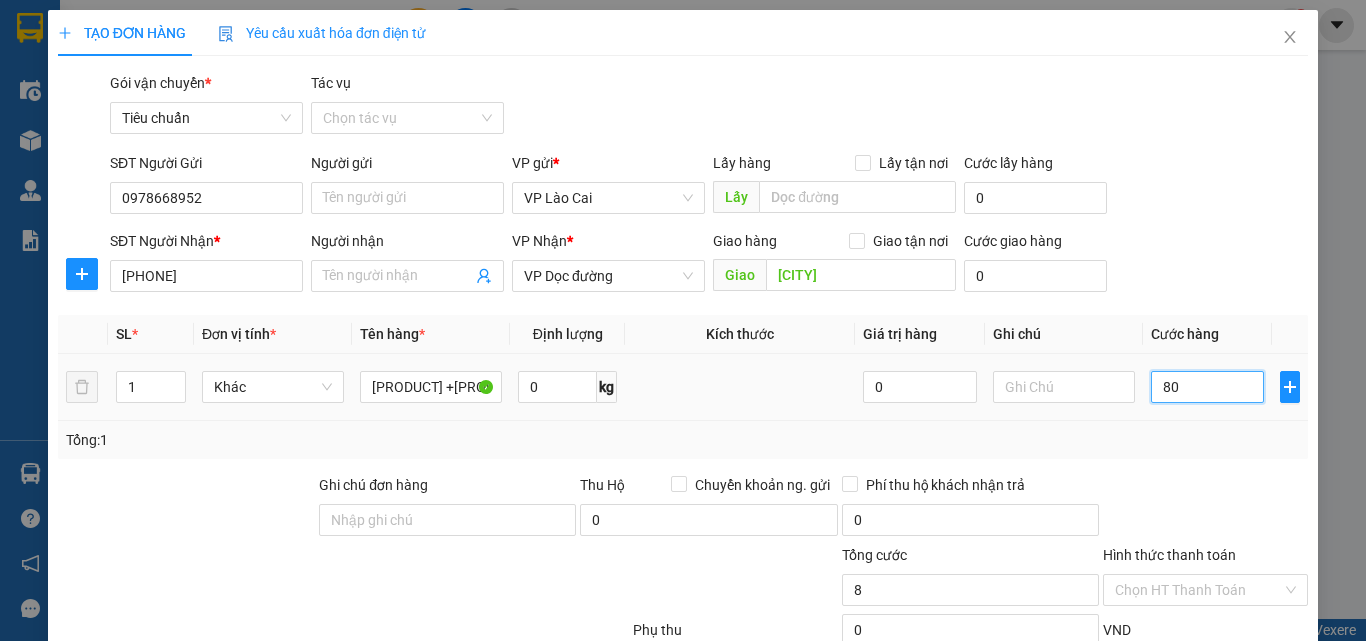 type on "80" 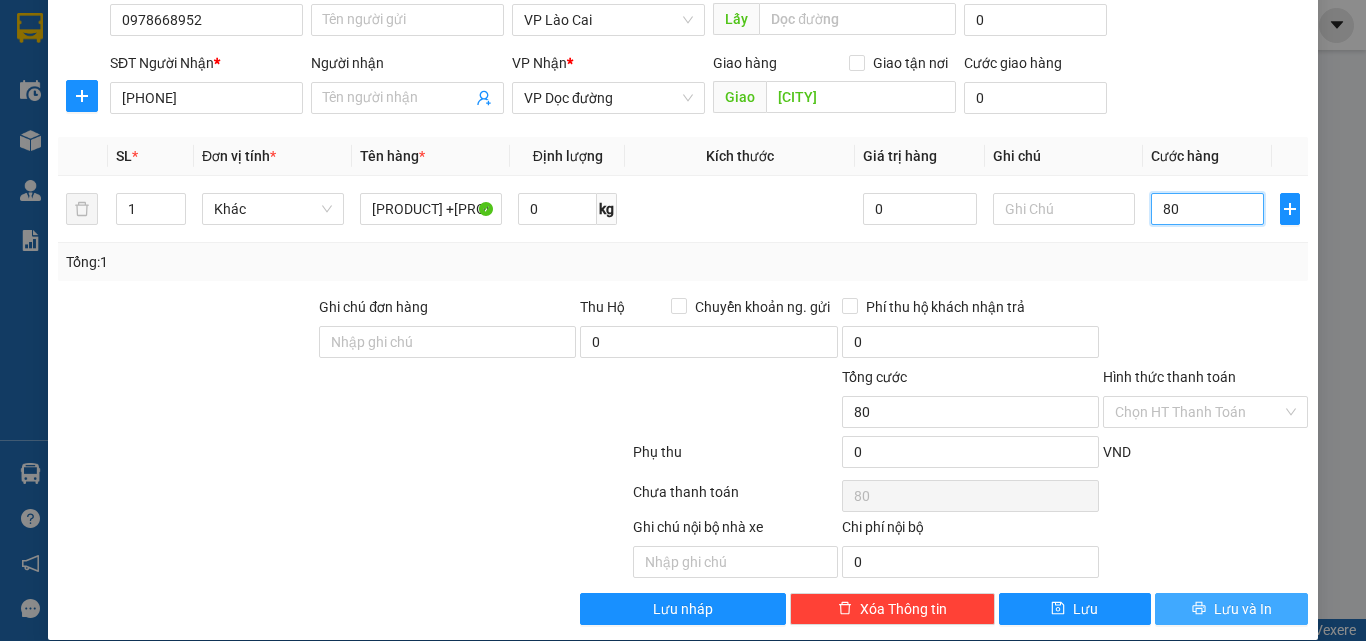 scroll, scrollTop: 201, scrollLeft: 0, axis: vertical 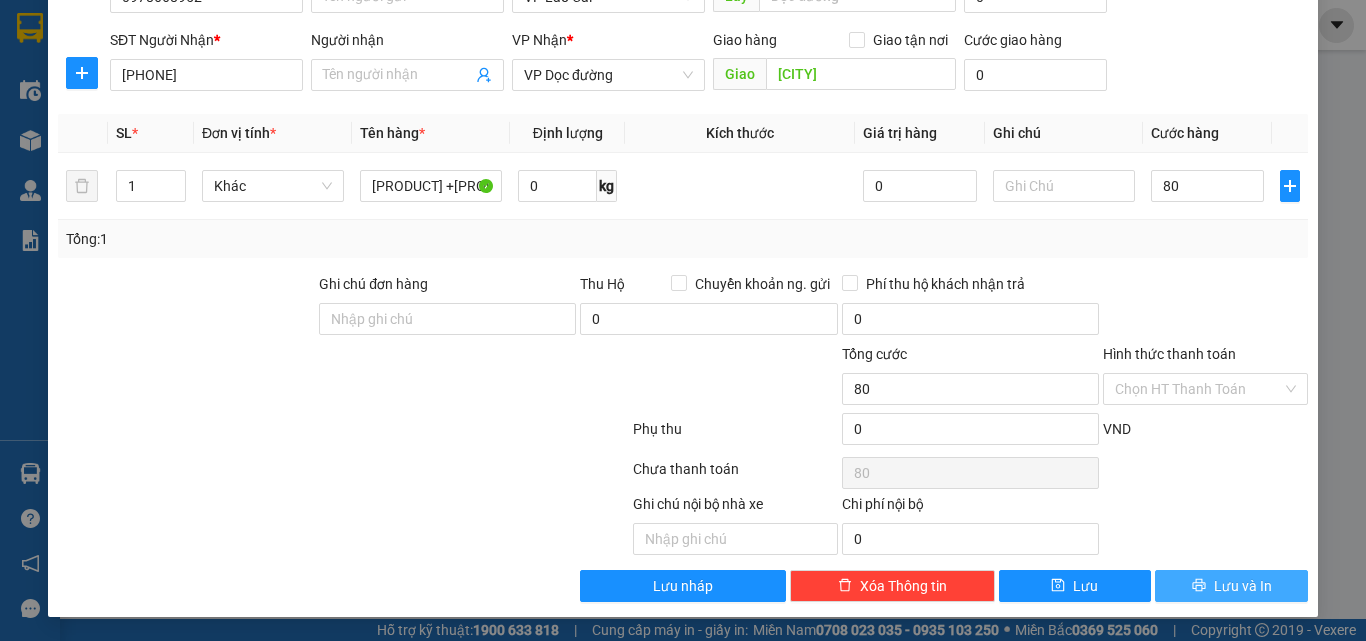 type on "80.000" 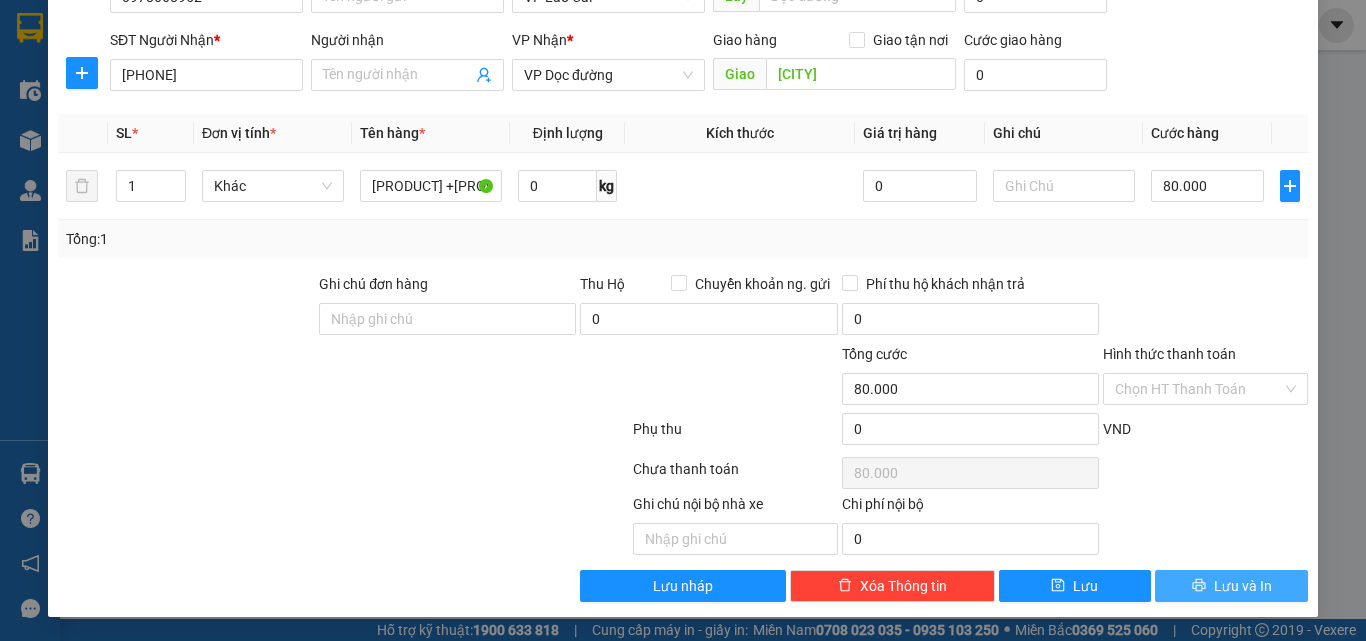 click on "Lưu và In" at bounding box center [1231, 586] 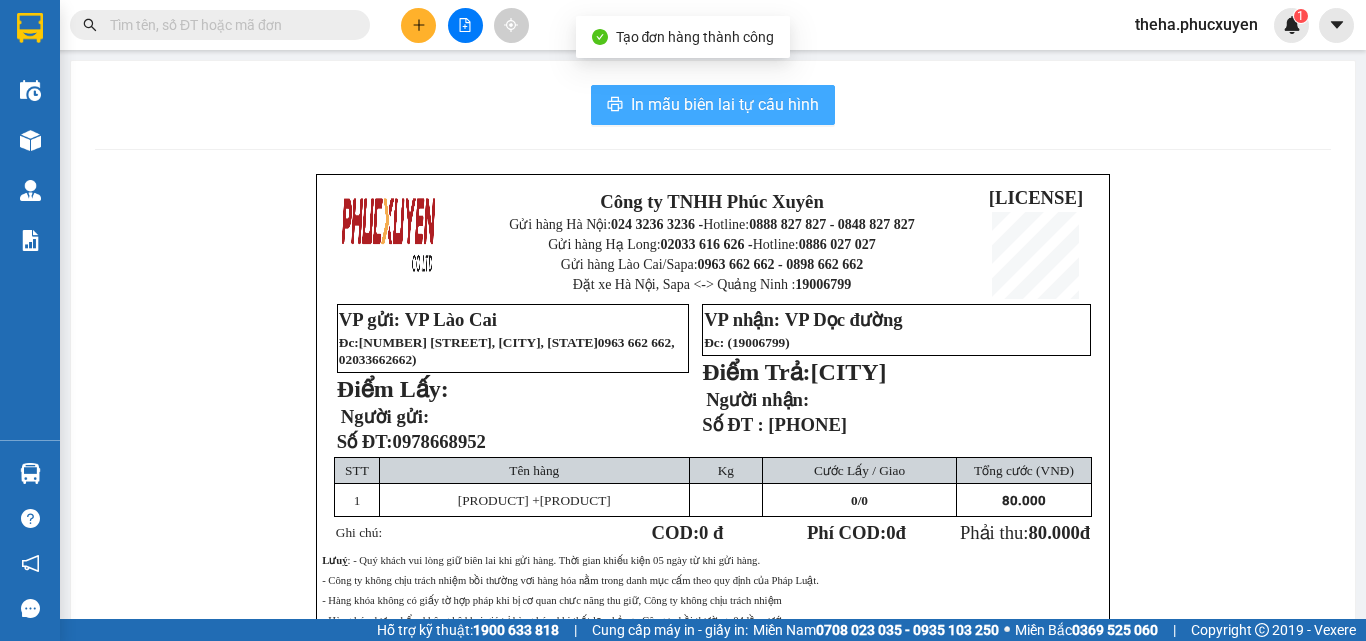 click on "In mẫu biên lai tự cấu hình" at bounding box center [713, 105] 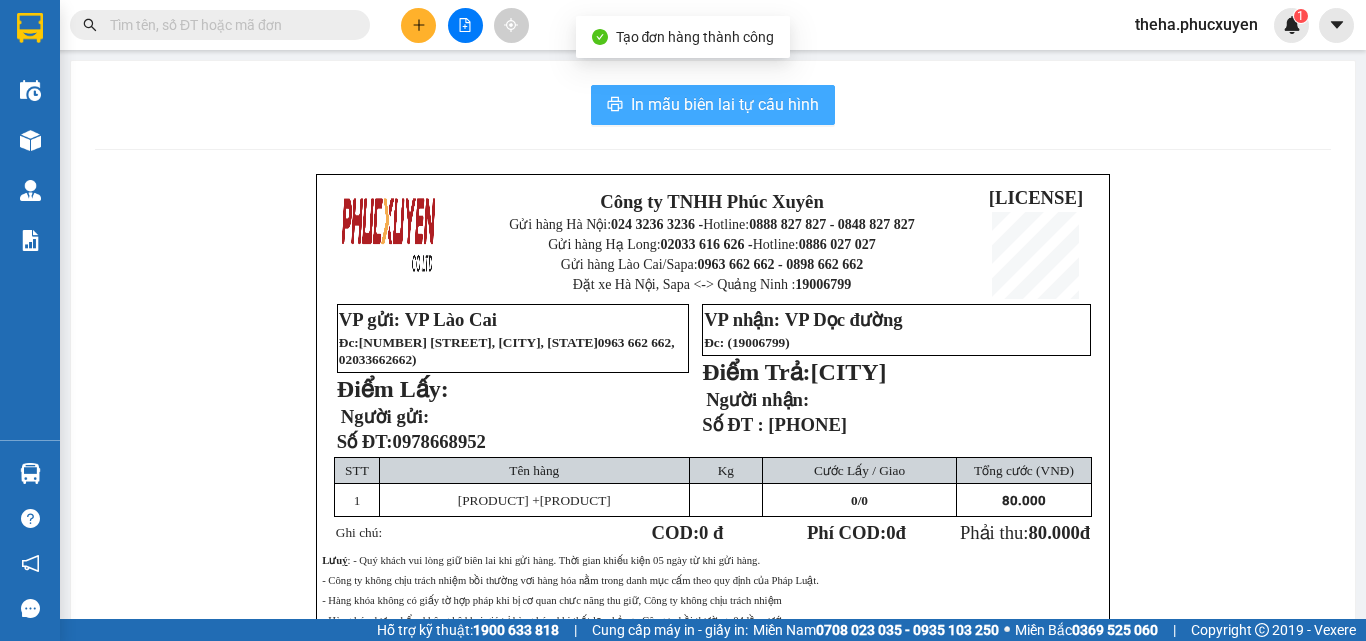 scroll, scrollTop: 0, scrollLeft: 0, axis: both 